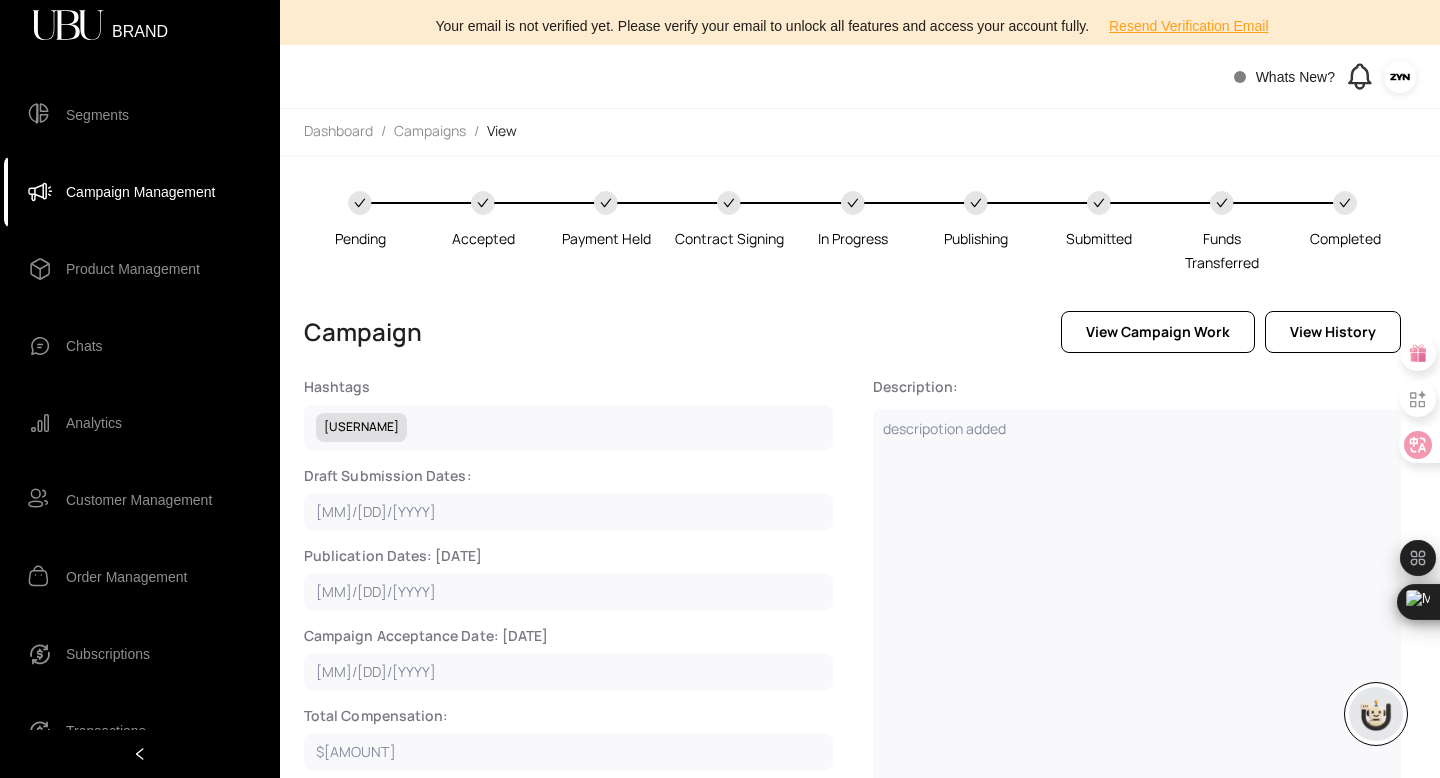 scroll, scrollTop: 0, scrollLeft: 0, axis: both 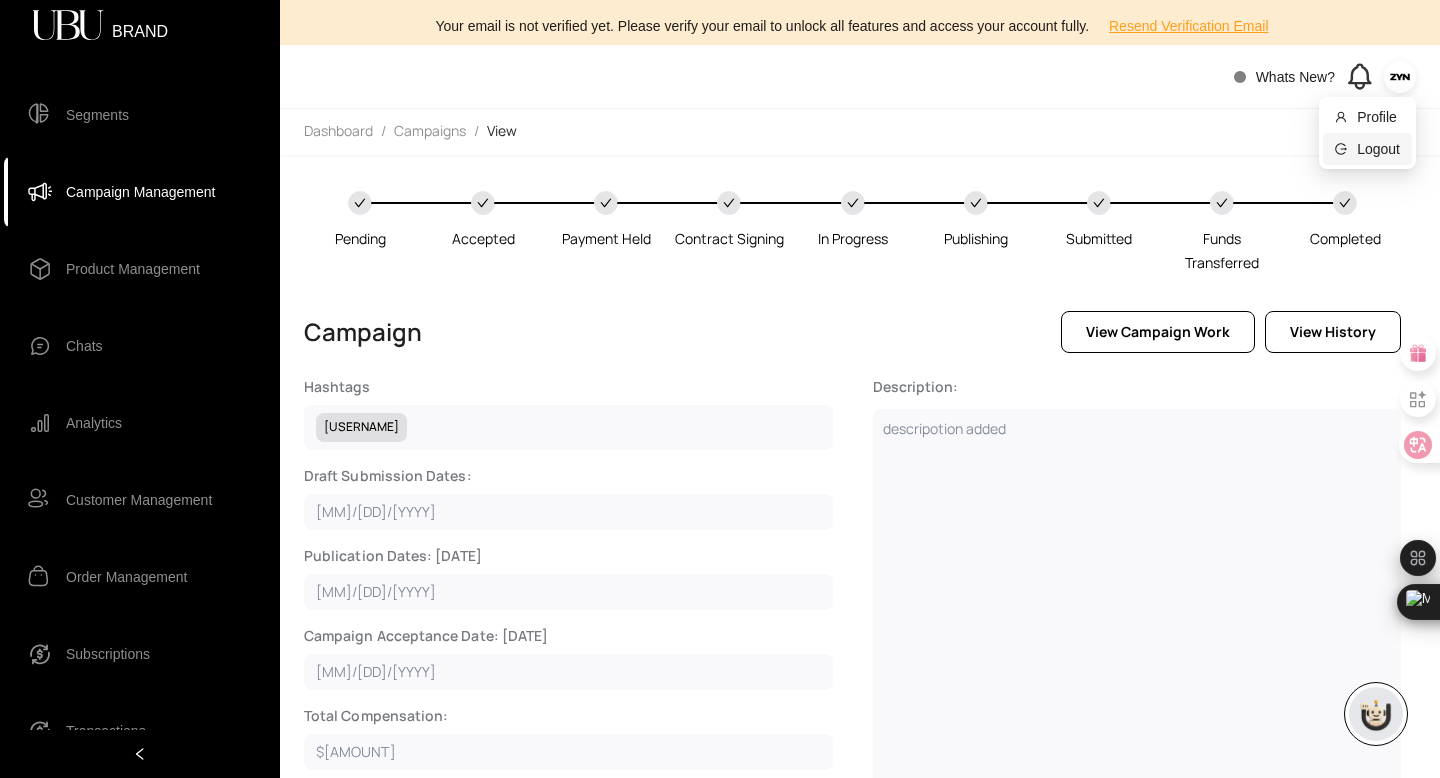 click on "Logout" at bounding box center [1378, 149] 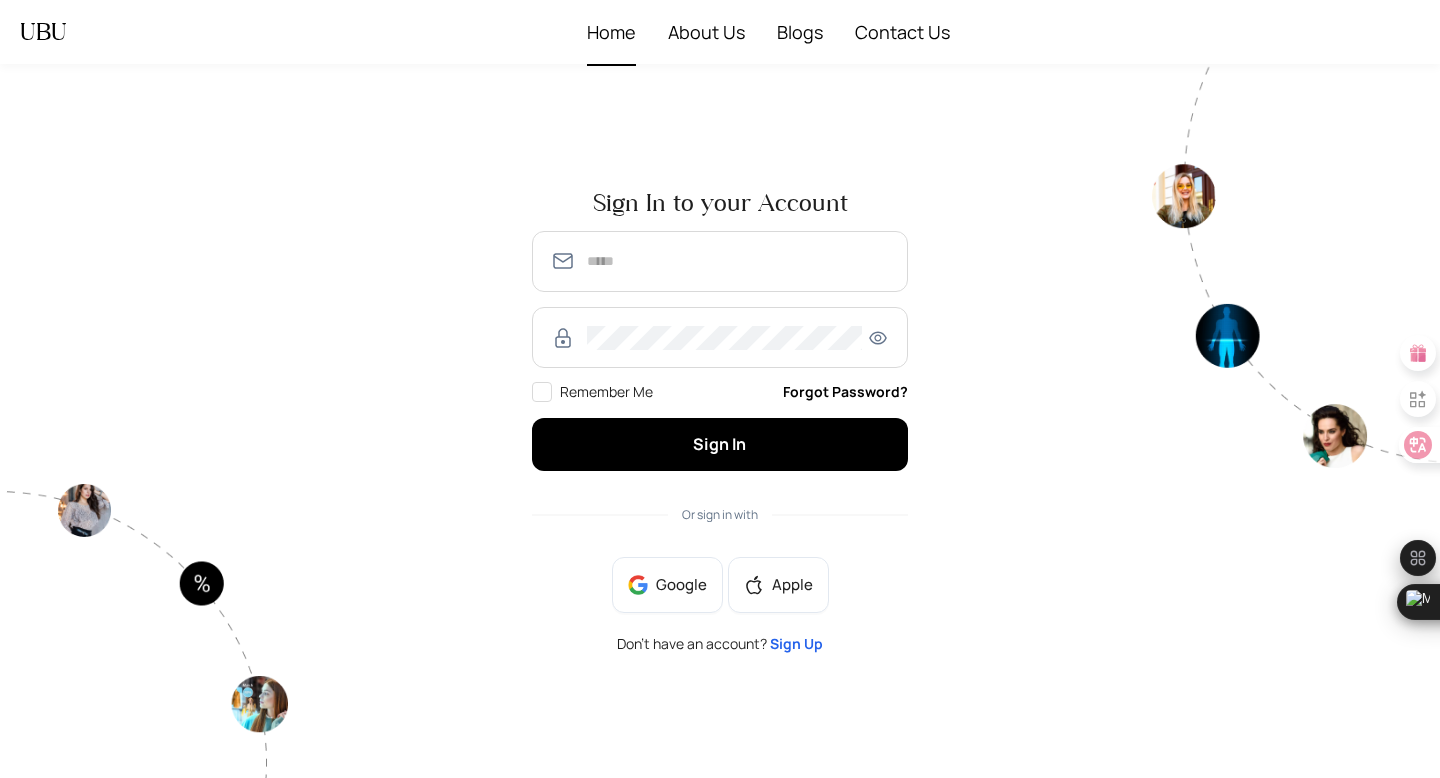 click on "Home" at bounding box center [611, 32] 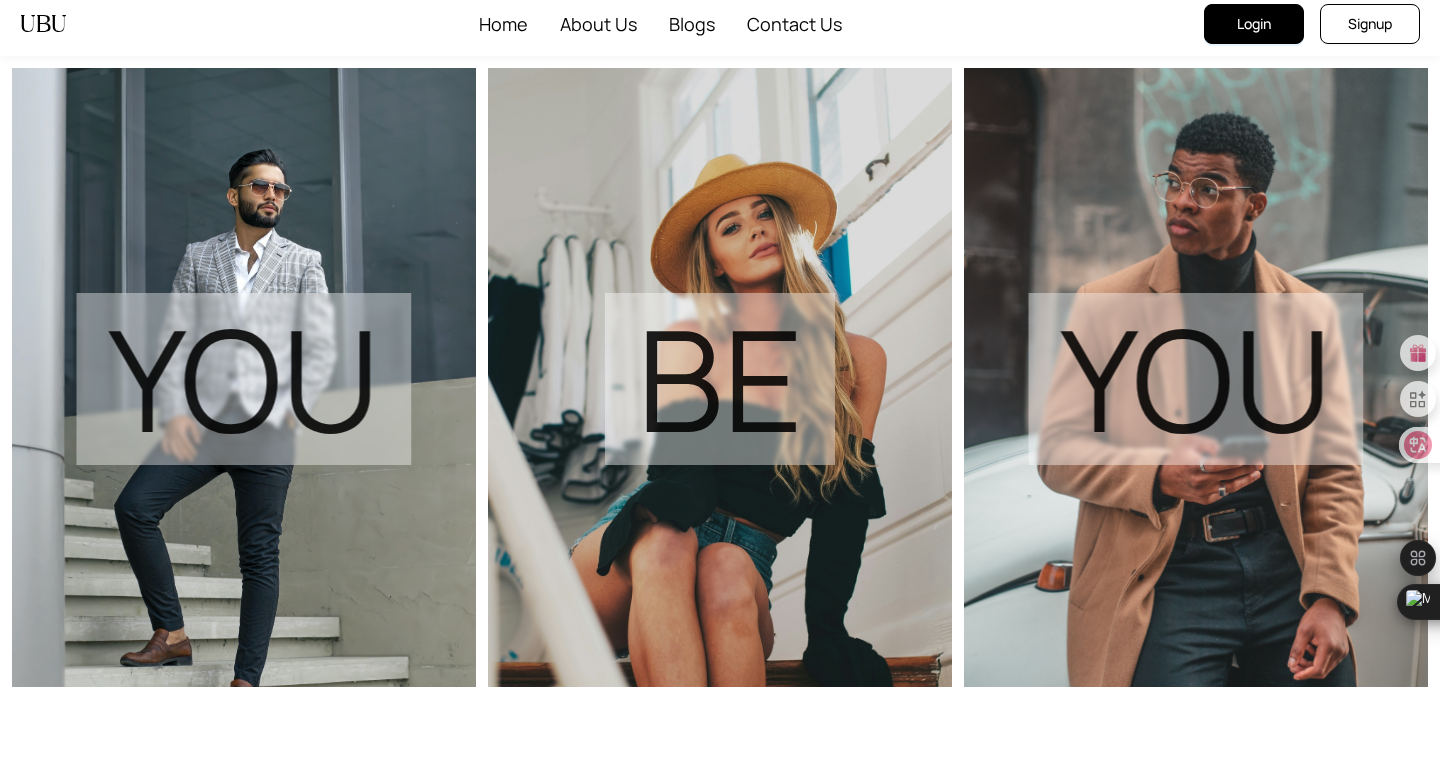 scroll, scrollTop: 0, scrollLeft: 0, axis: both 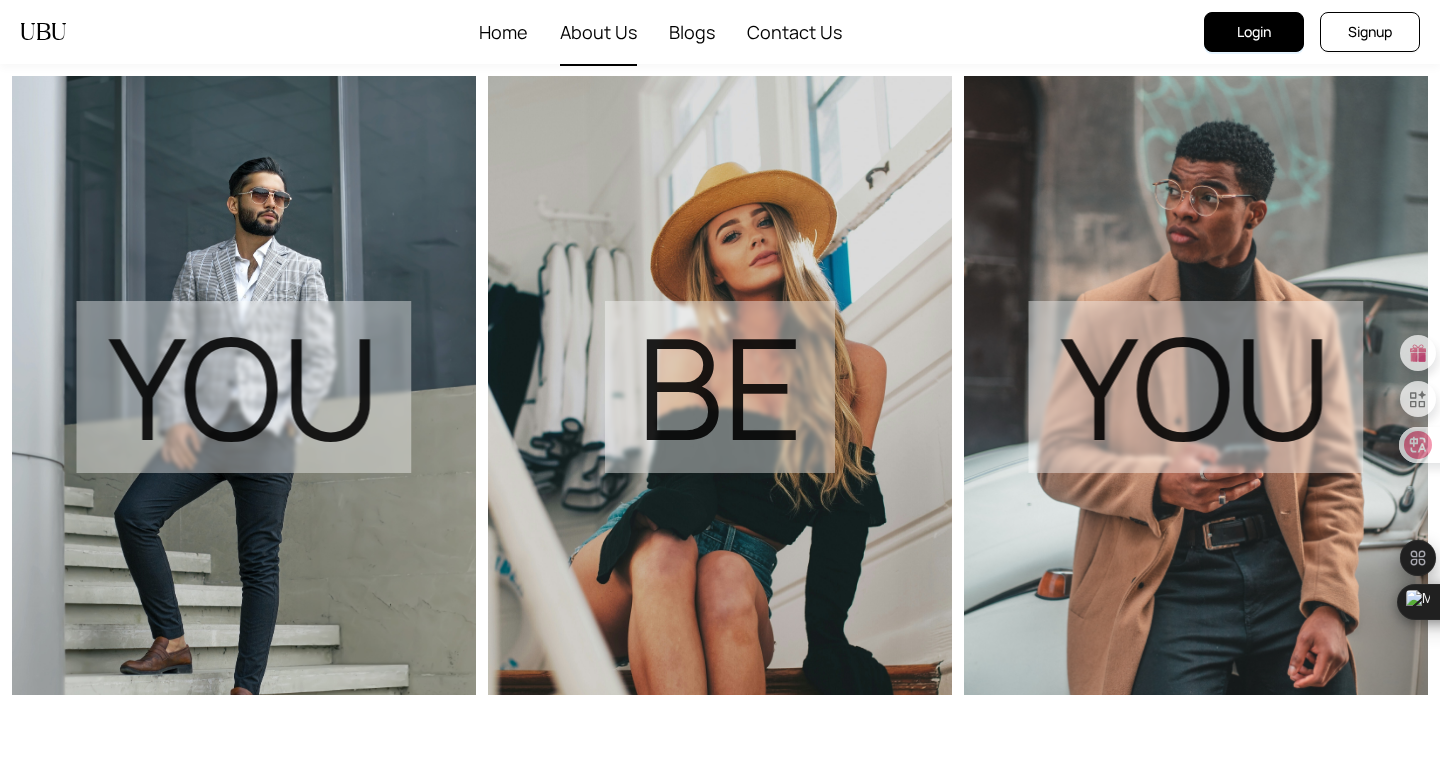 click on "About Us" at bounding box center [598, 32] 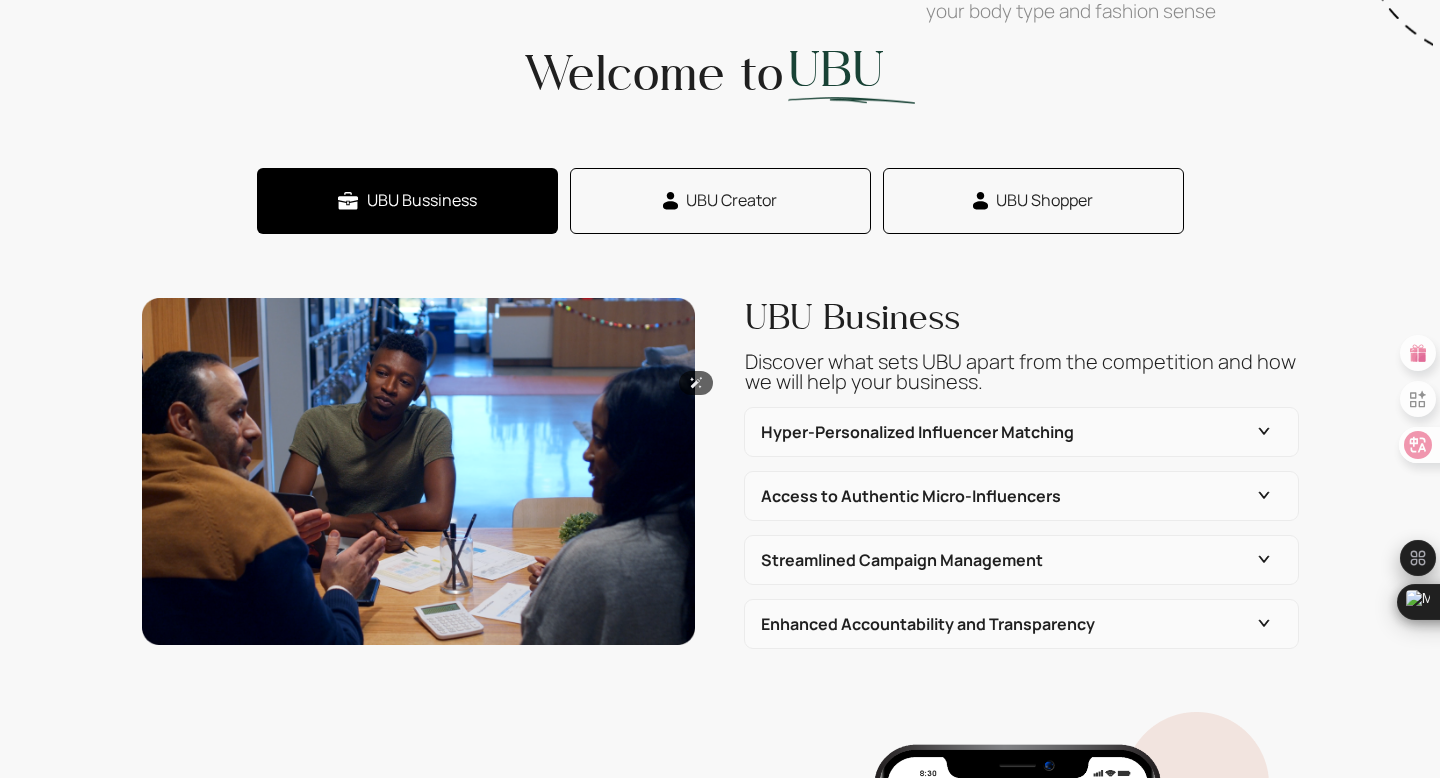 scroll, scrollTop: 0, scrollLeft: 0, axis: both 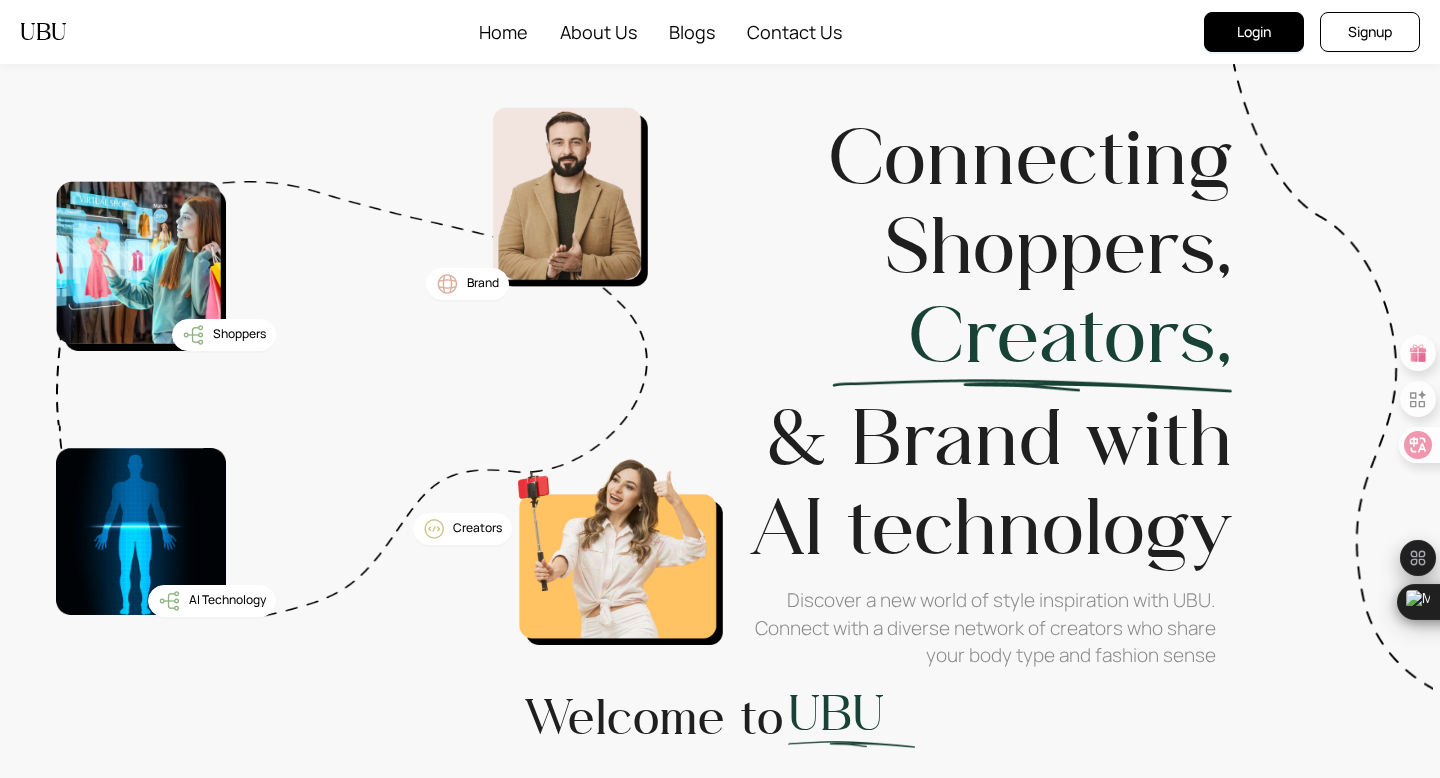 click on "Login" at bounding box center (1254, 32) 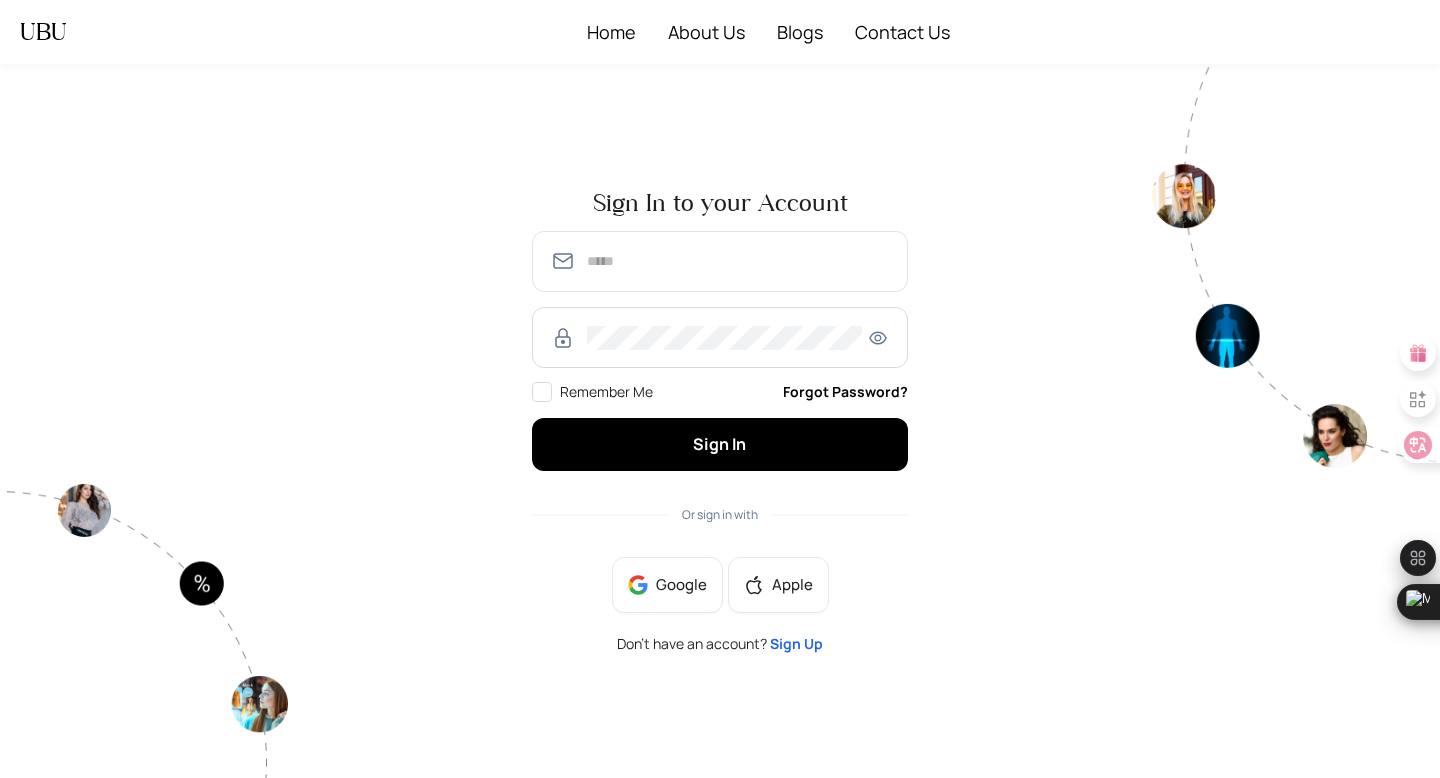 click at bounding box center [720, 261] 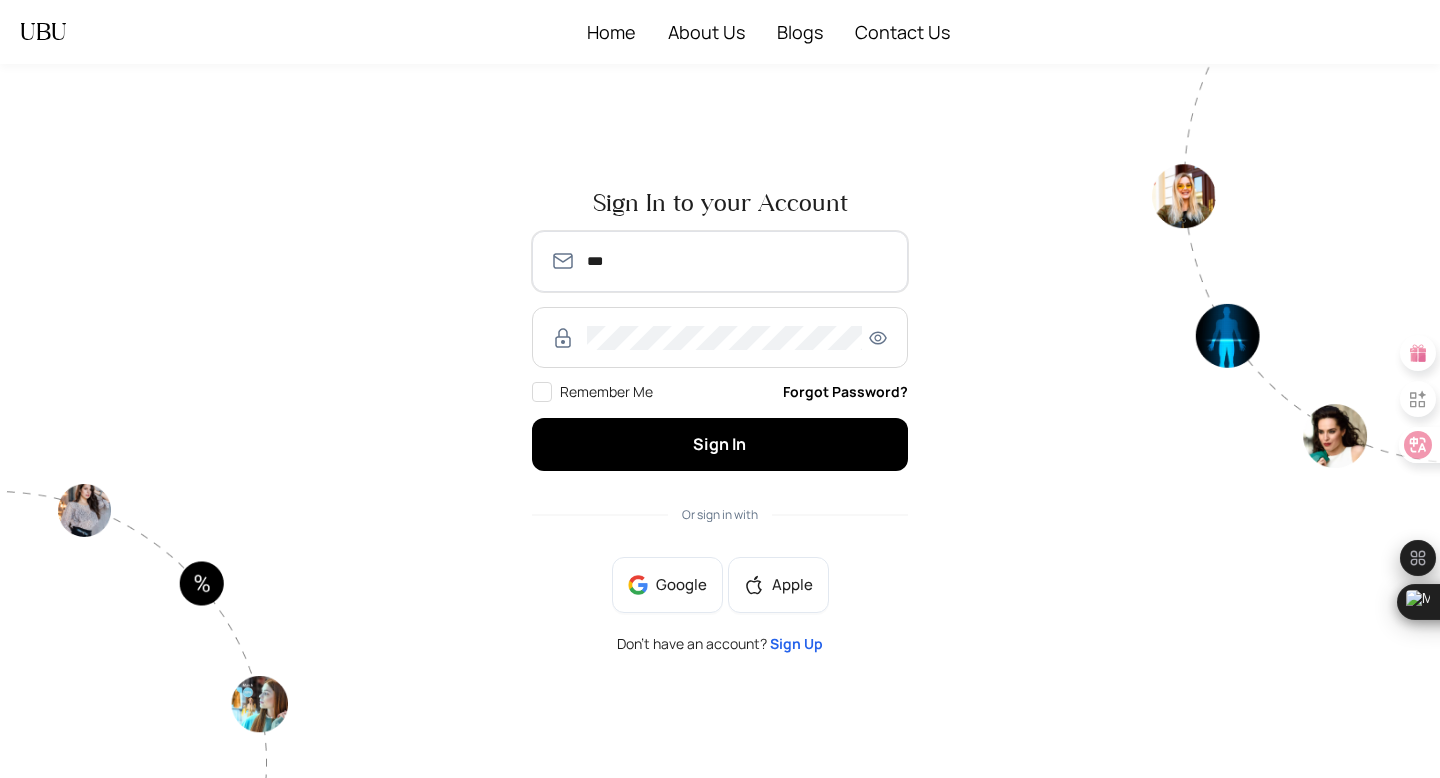 type on "**********" 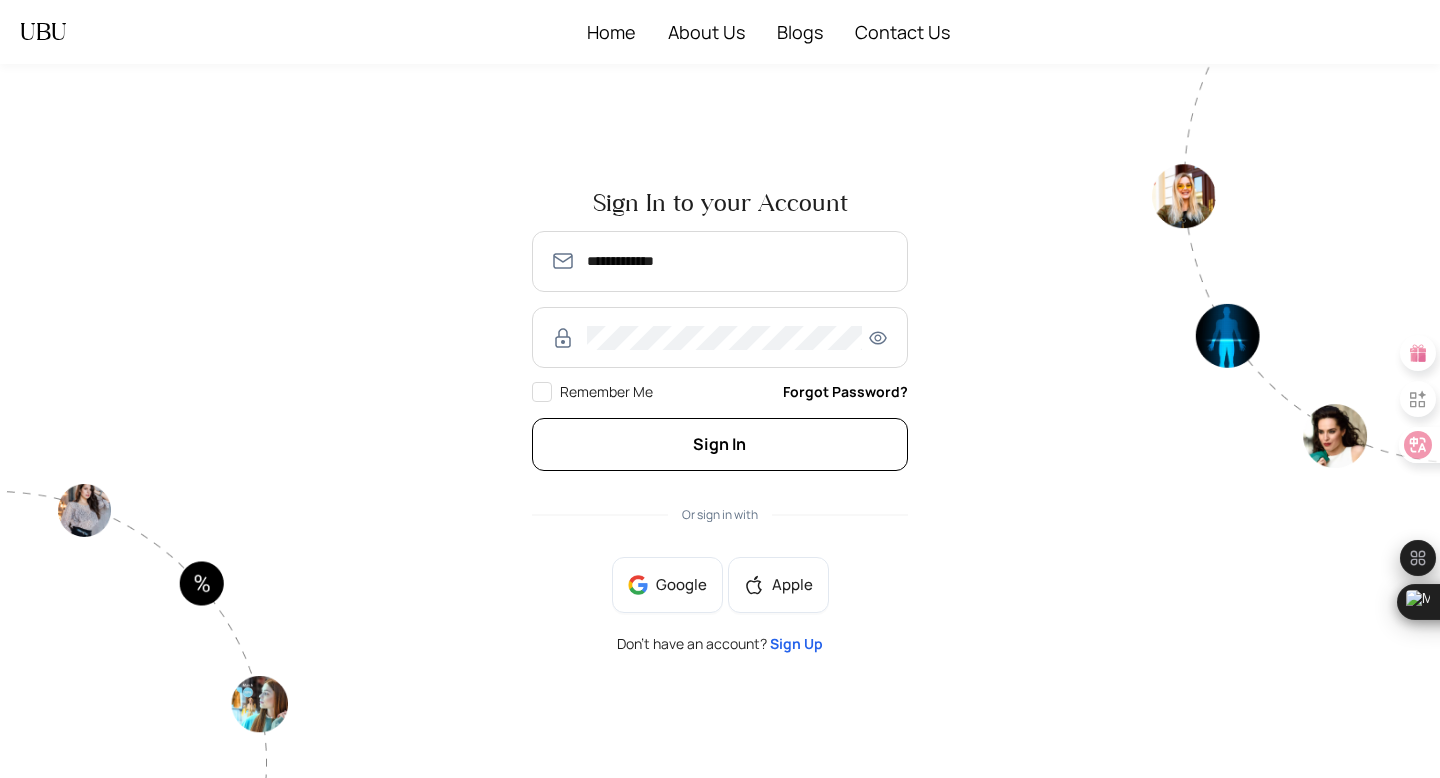 click on "Sign In" at bounding box center [720, 444] 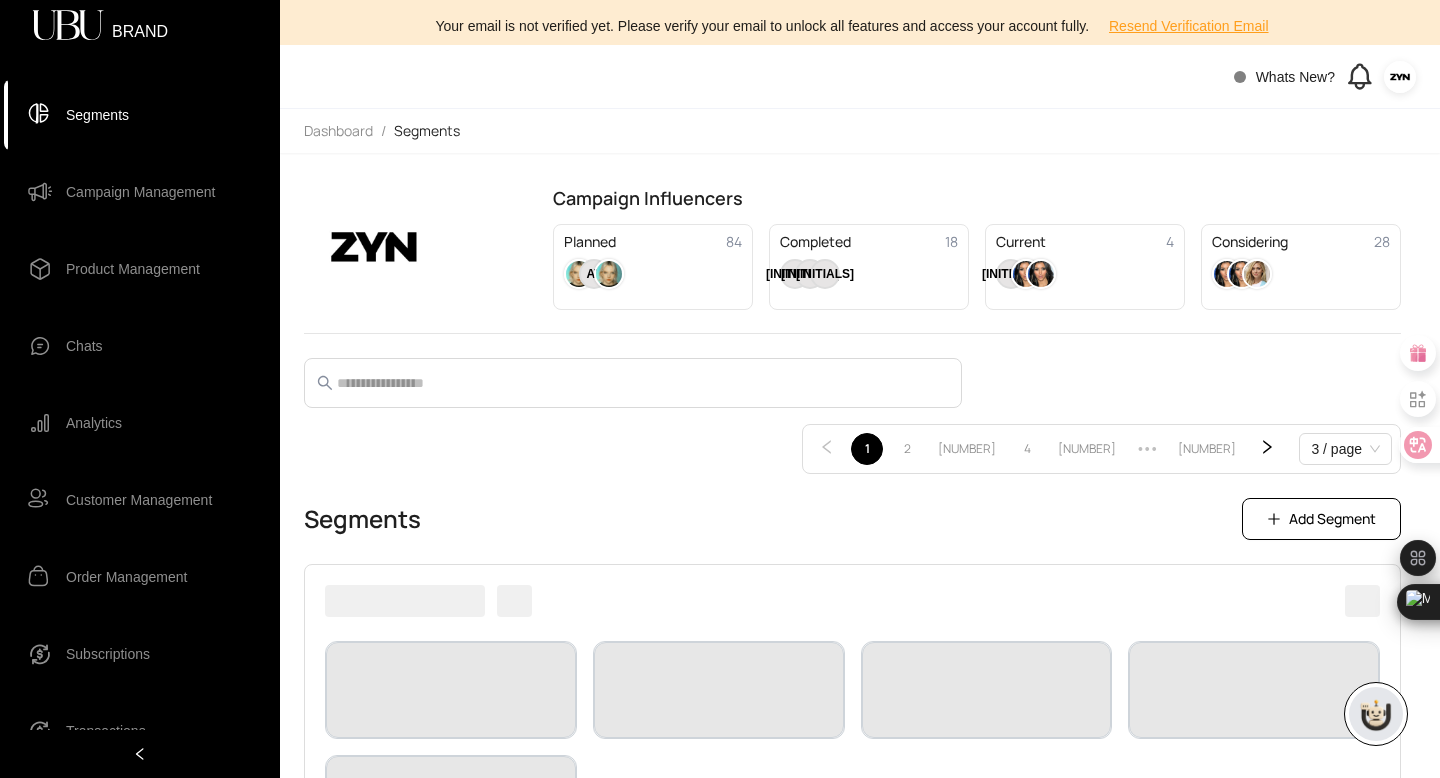 click on "Chats" at bounding box center (155, 346) 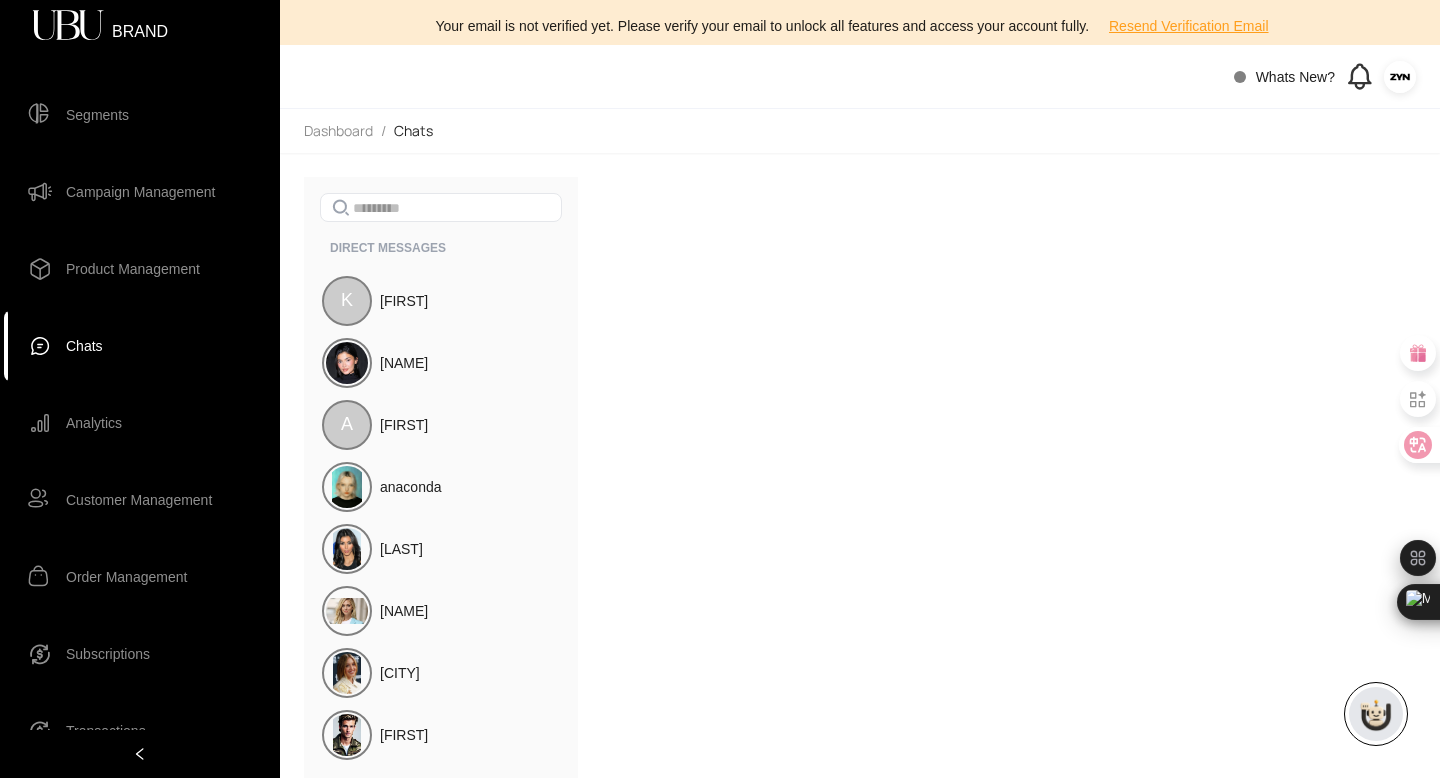 click on "Campaign Management" at bounding box center [140, 192] 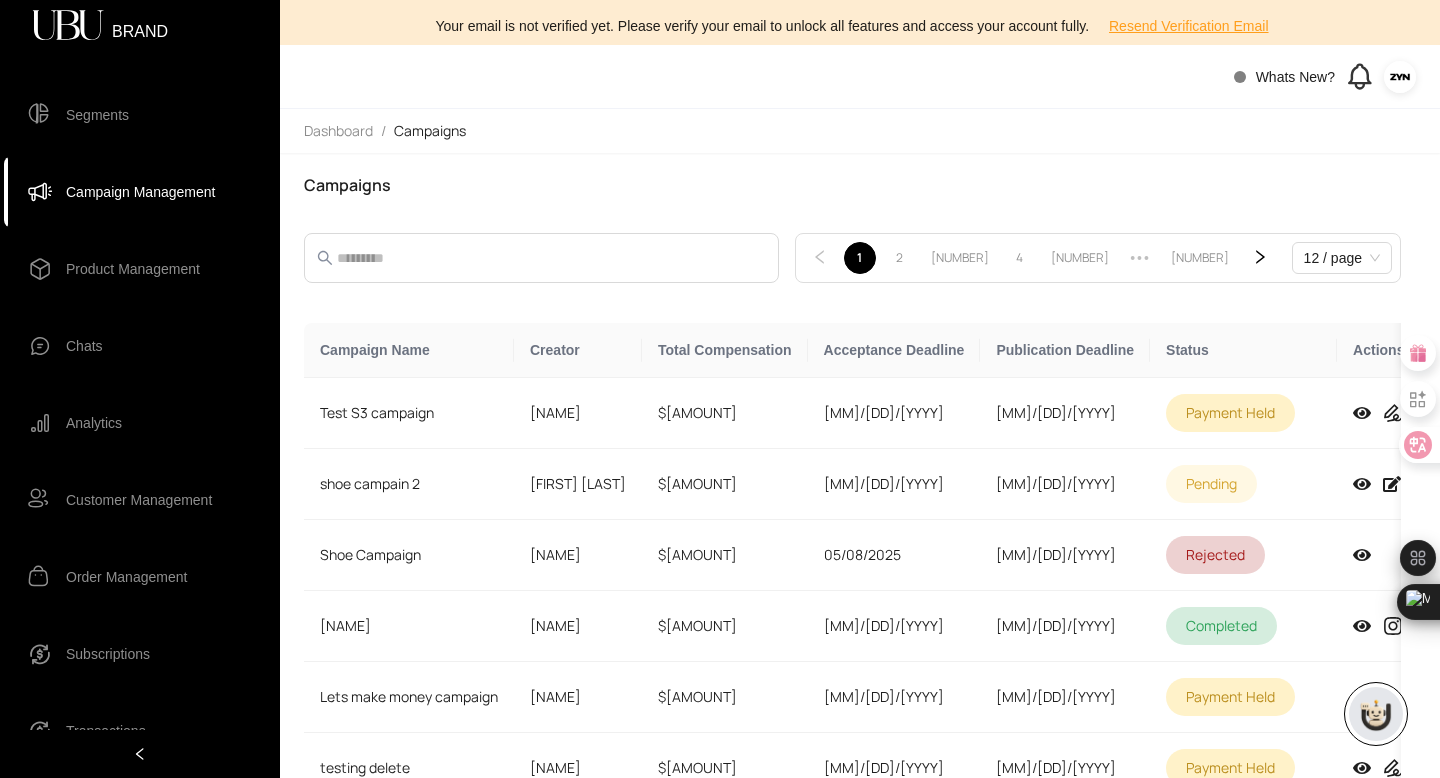 click on "Segments" at bounding box center (97, 115) 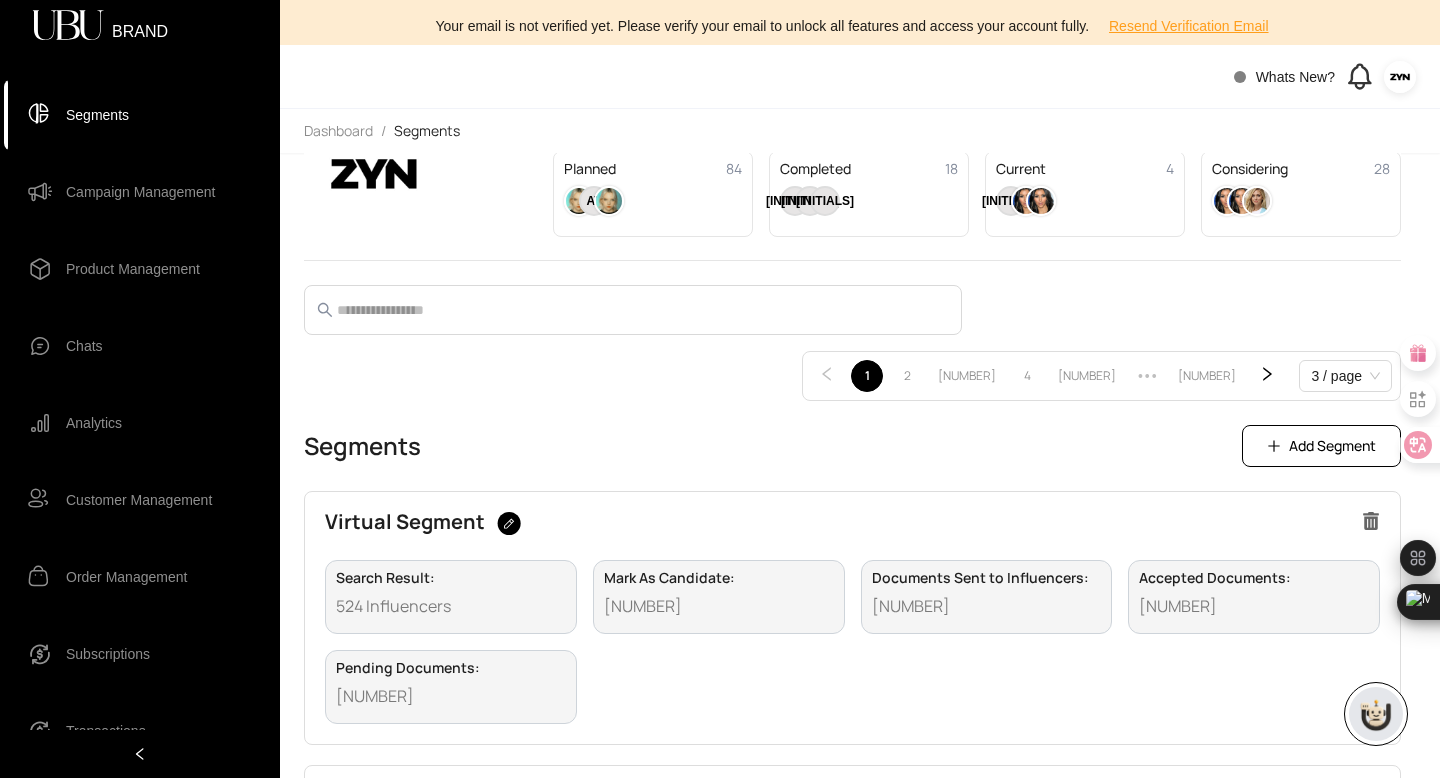 scroll, scrollTop: 74, scrollLeft: 0, axis: vertical 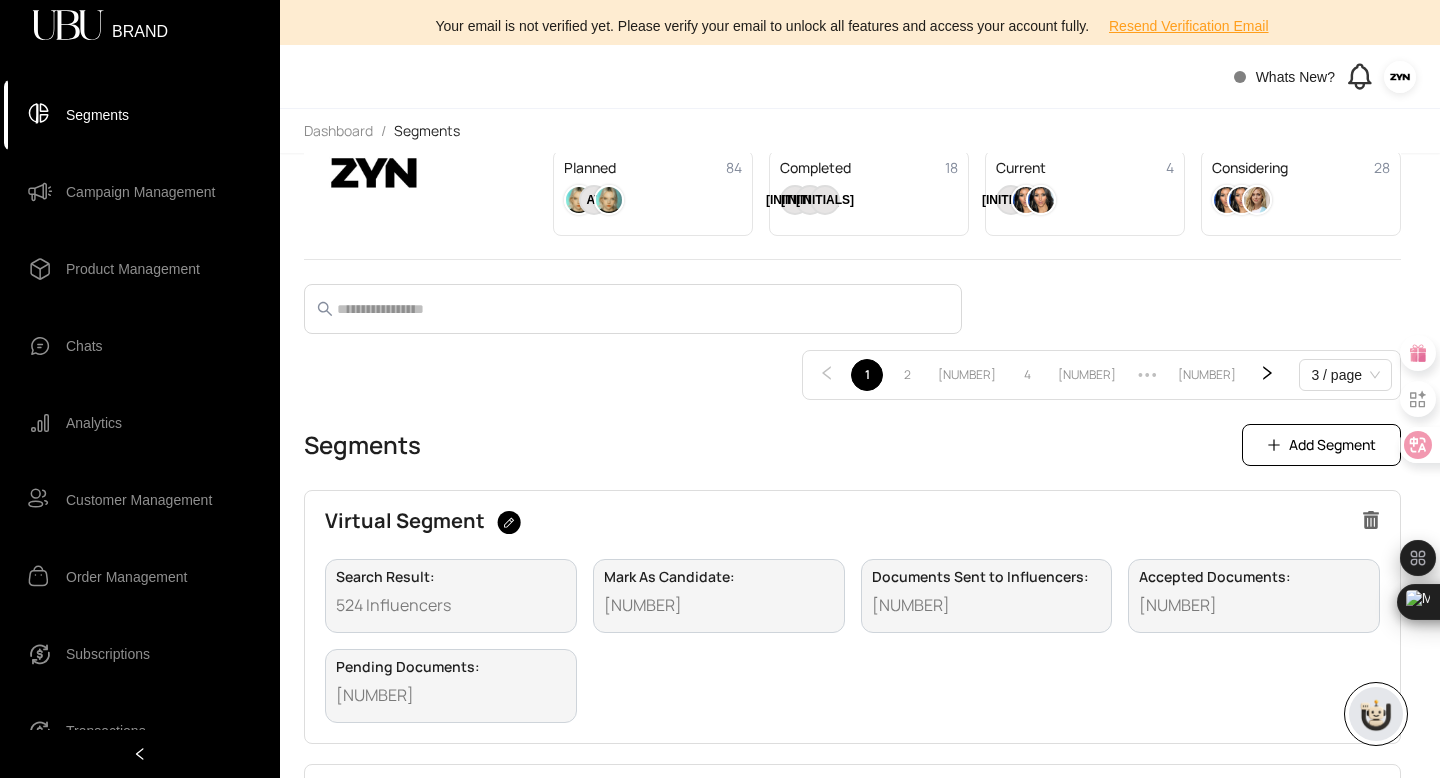 click on "Virtual Segment" at bounding box center [852, 531] 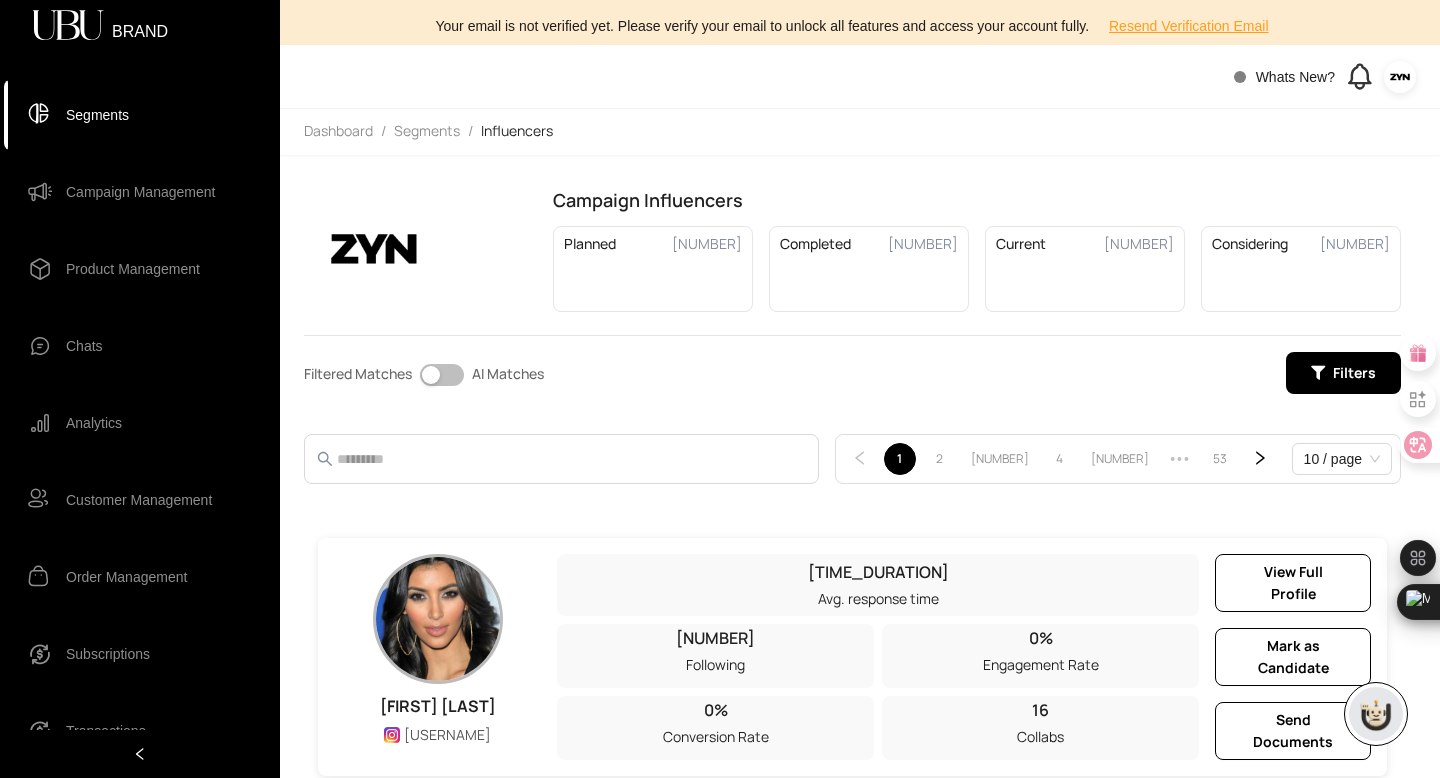 scroll, scrollTop: 207, scrollLeft: 0, axis: vertical 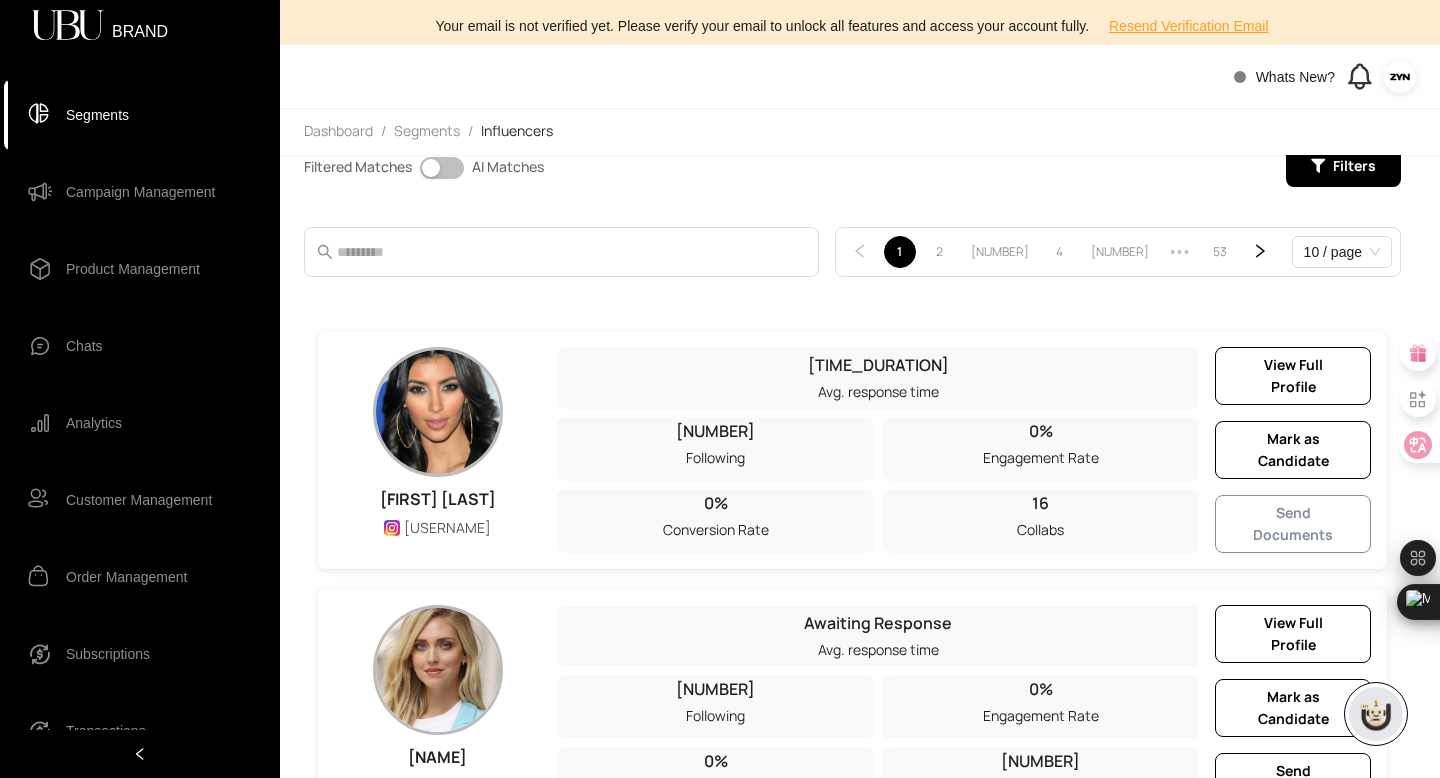 click on "Send Documents" at bounding box center [1293, 376] 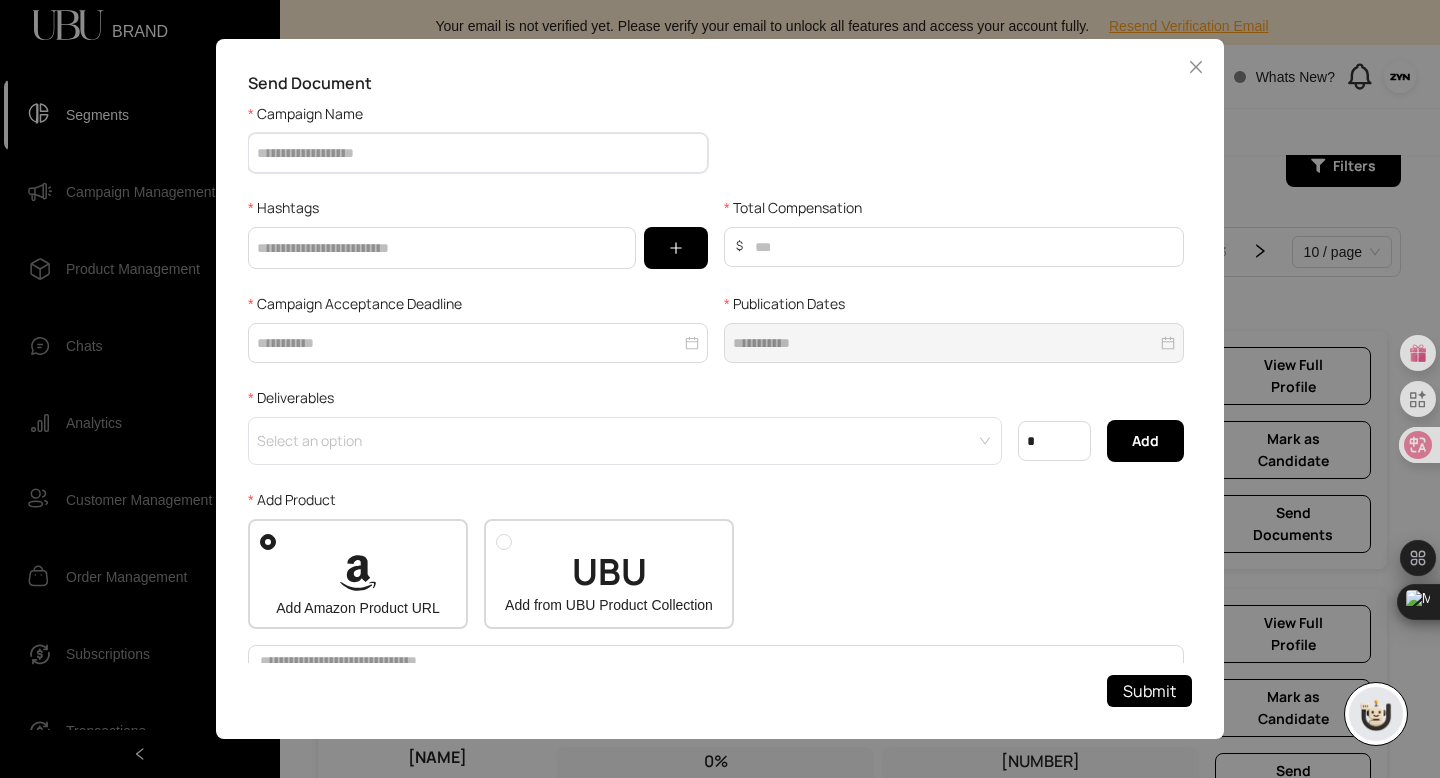 click on "Campaign Name" at bounding box center [478, 153] 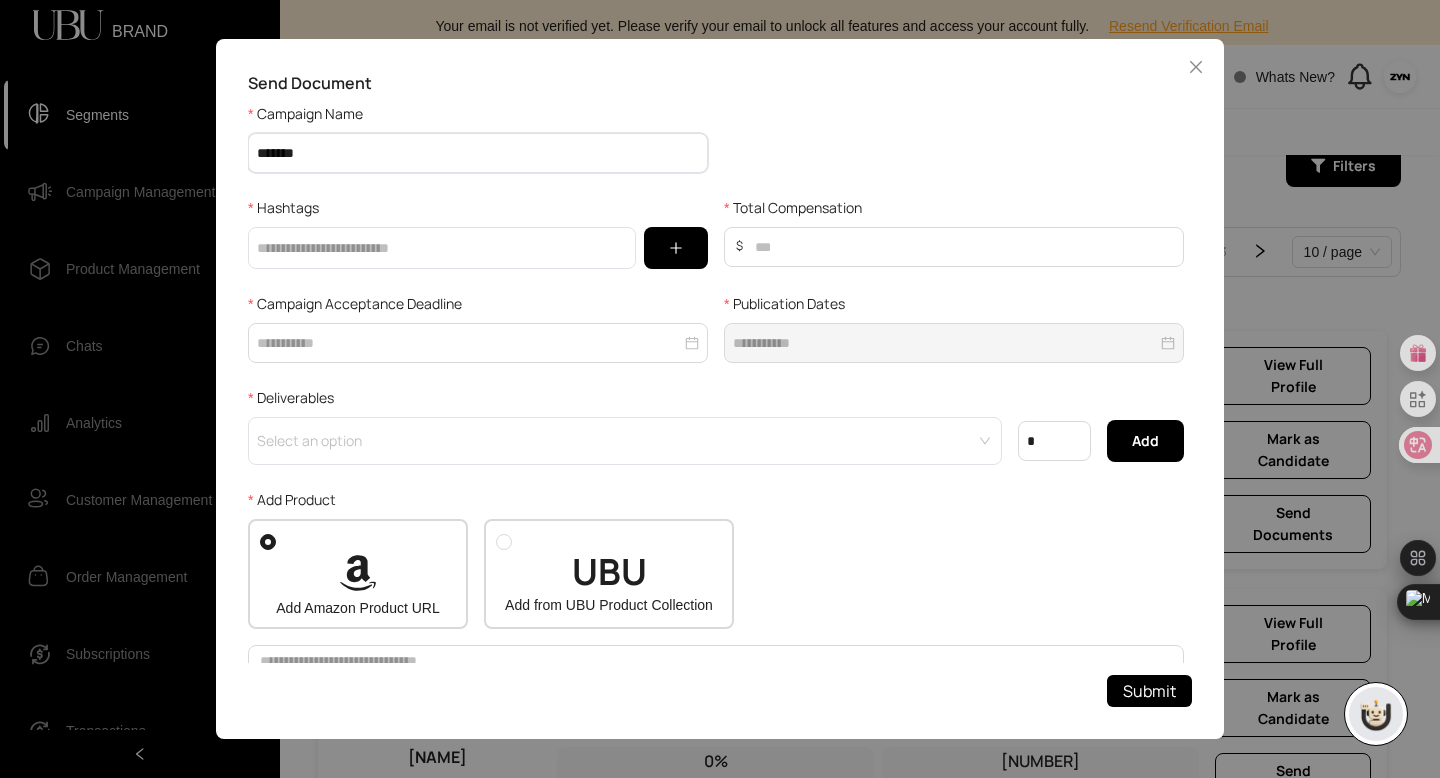 type on "*******" 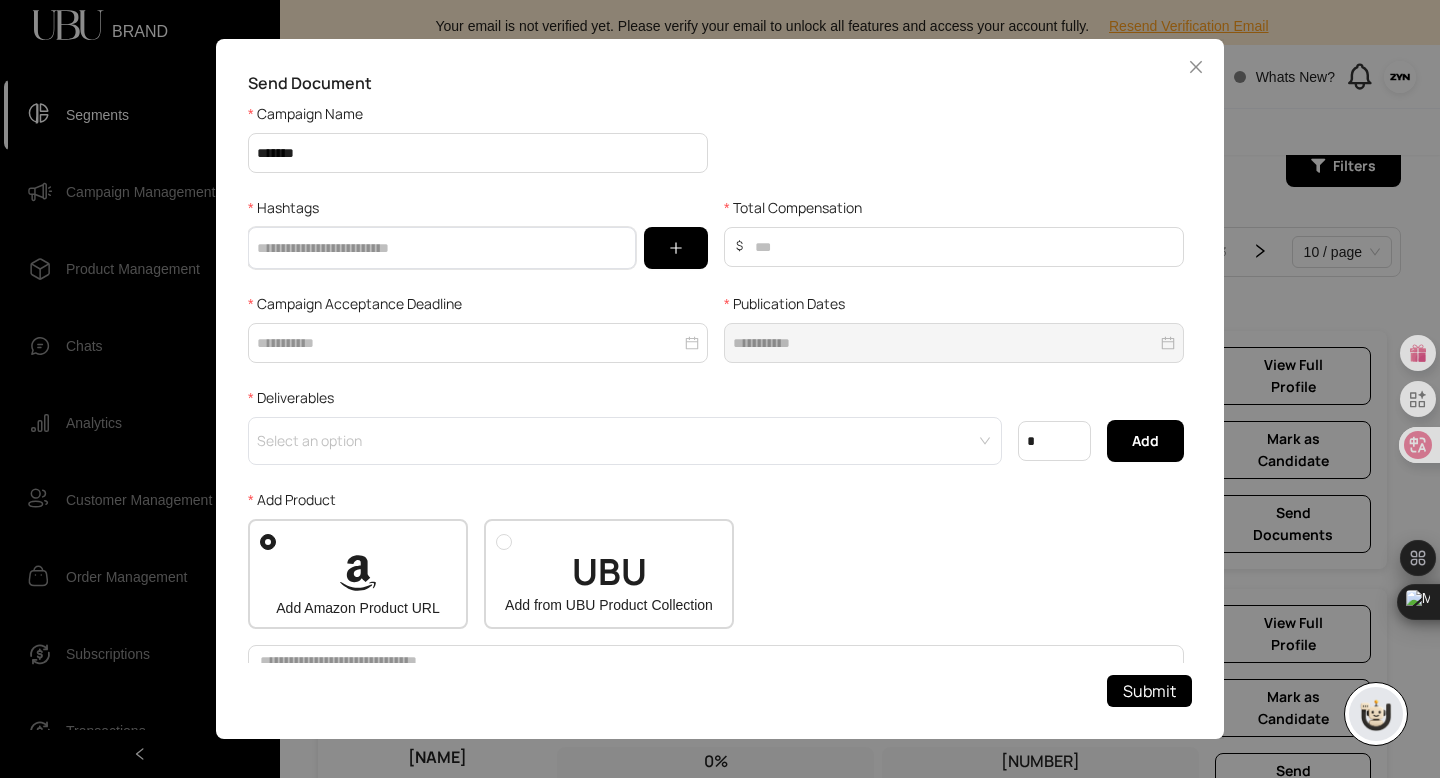 click at bounding box center (442, 248) 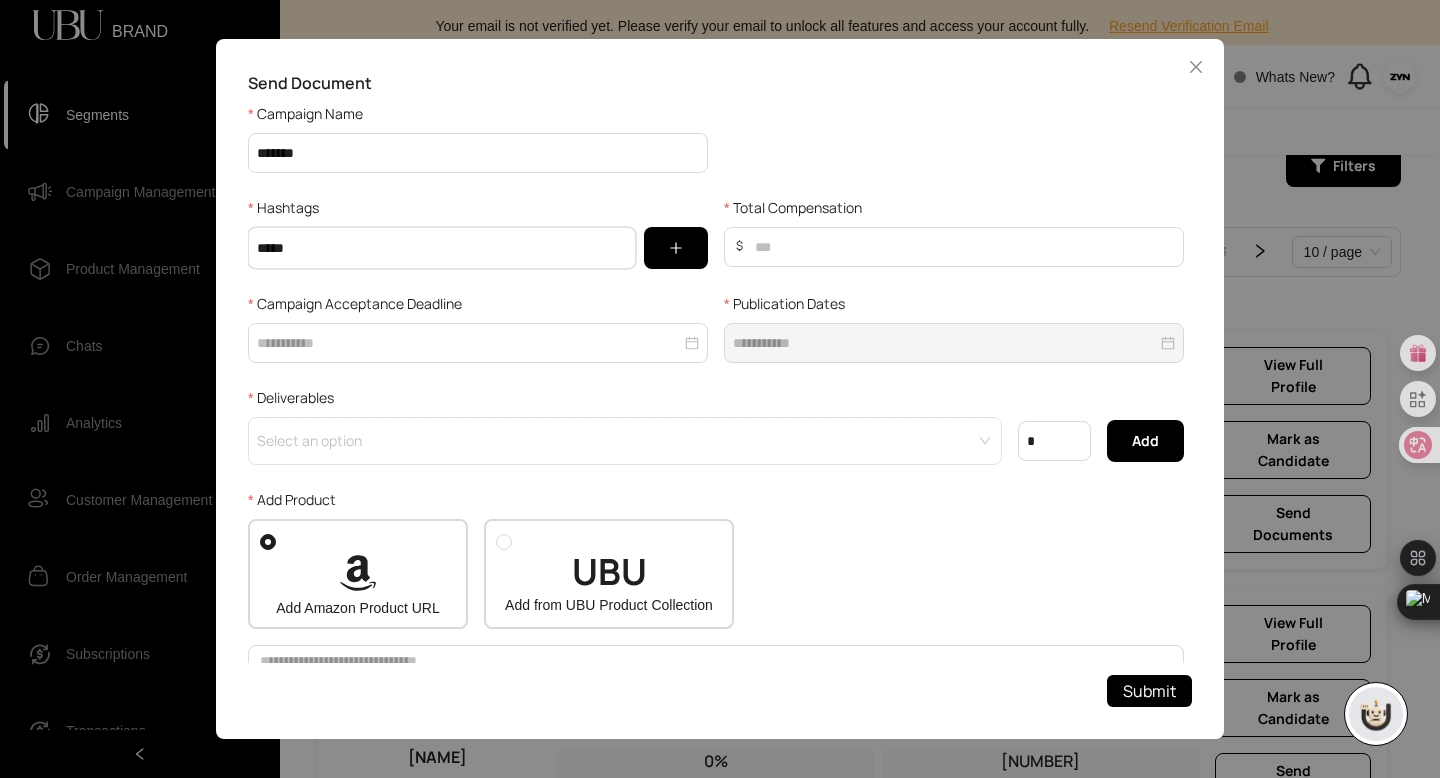 type on "******" 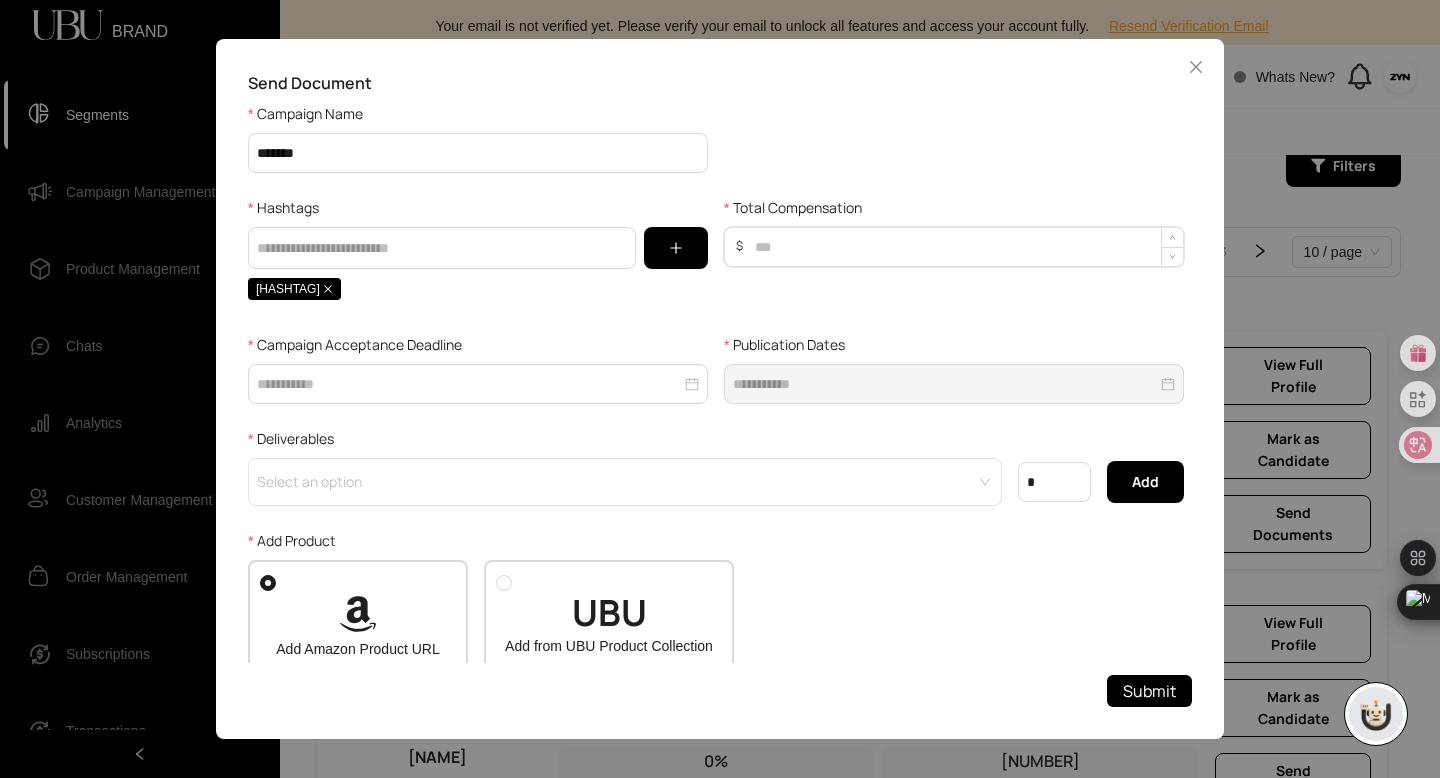click on "Total Compensation" at bounding box center [965, 247] 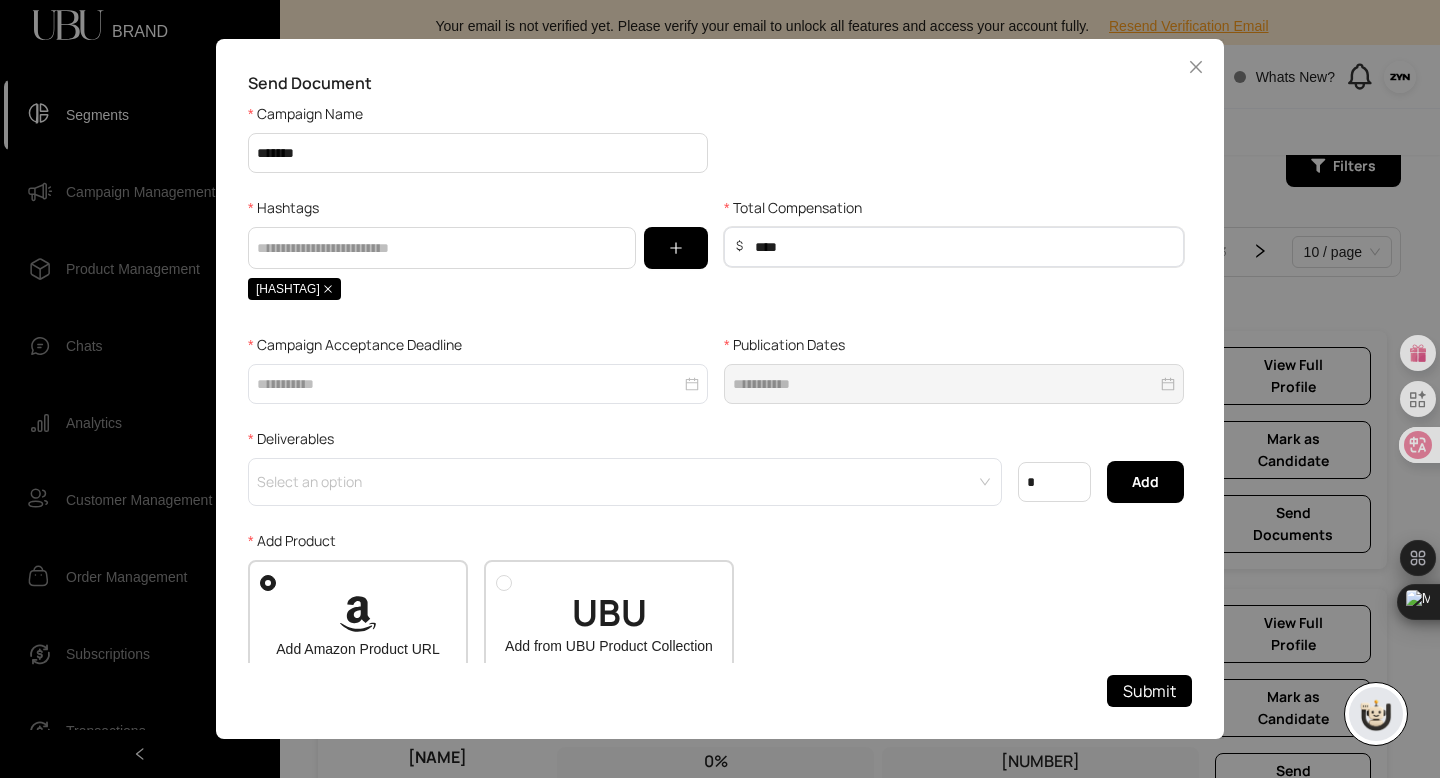 type on "****" 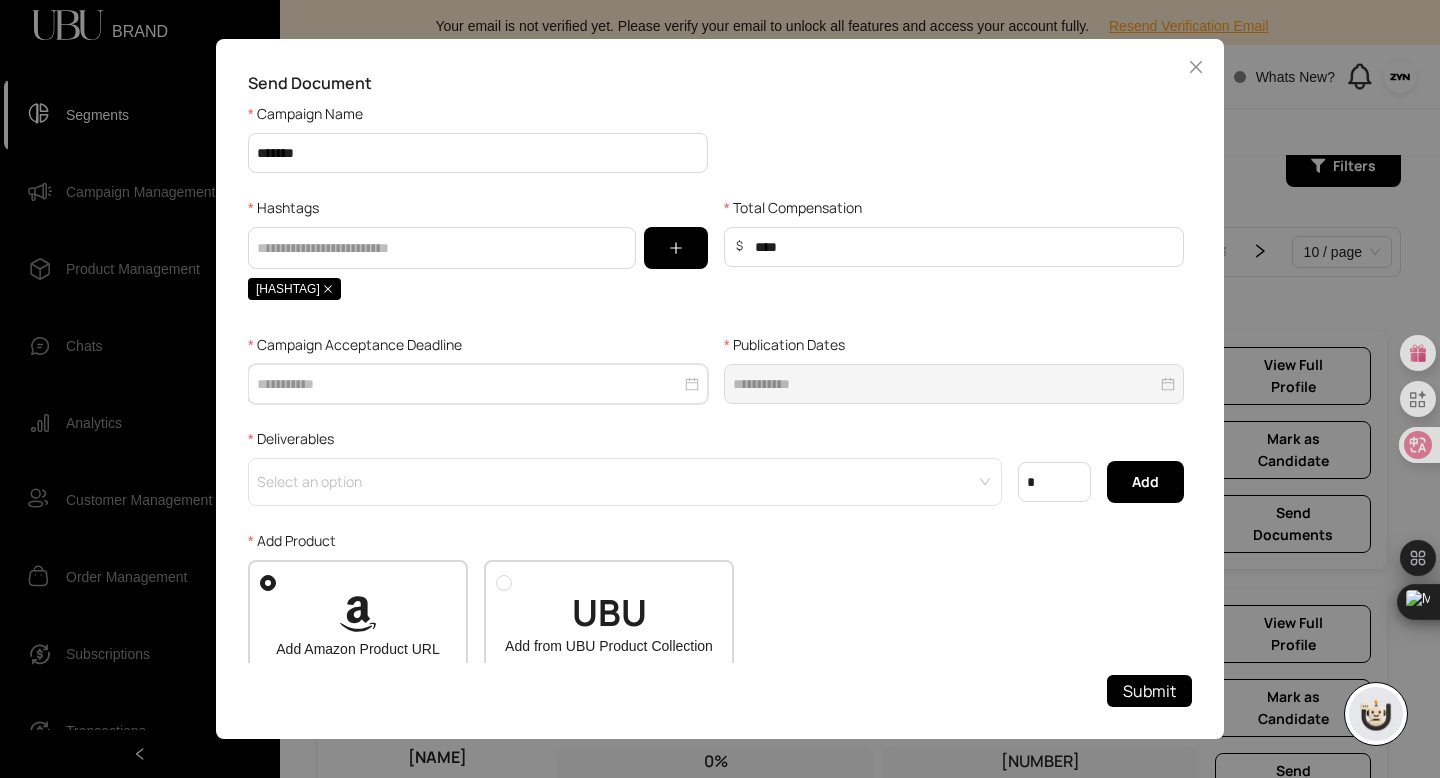 click on "Campaign Acceptance Deadline" at bounding box center [469, 384] 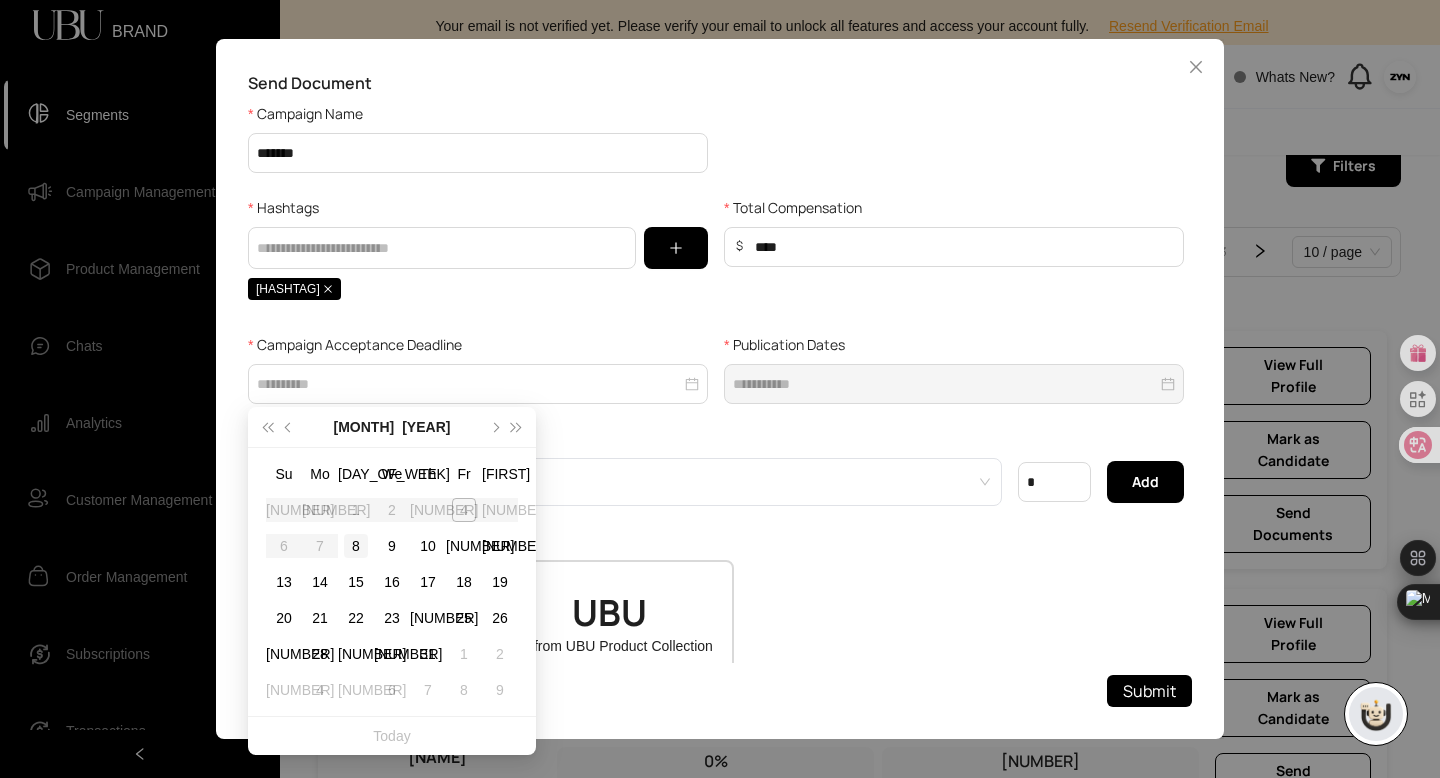 click on "8" at bounding box center (356, 546) 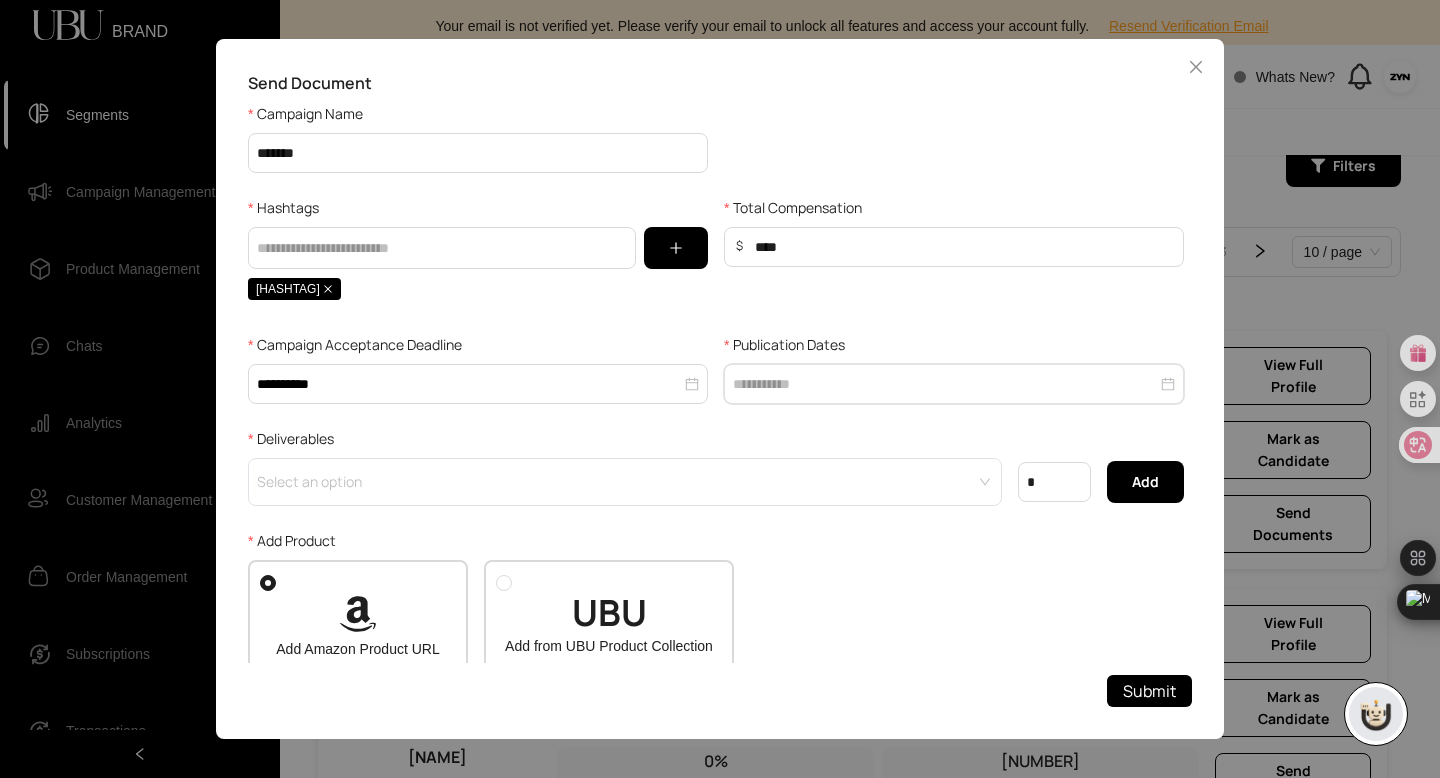 click on "Publication Dates" at bounding box center [945, 384] 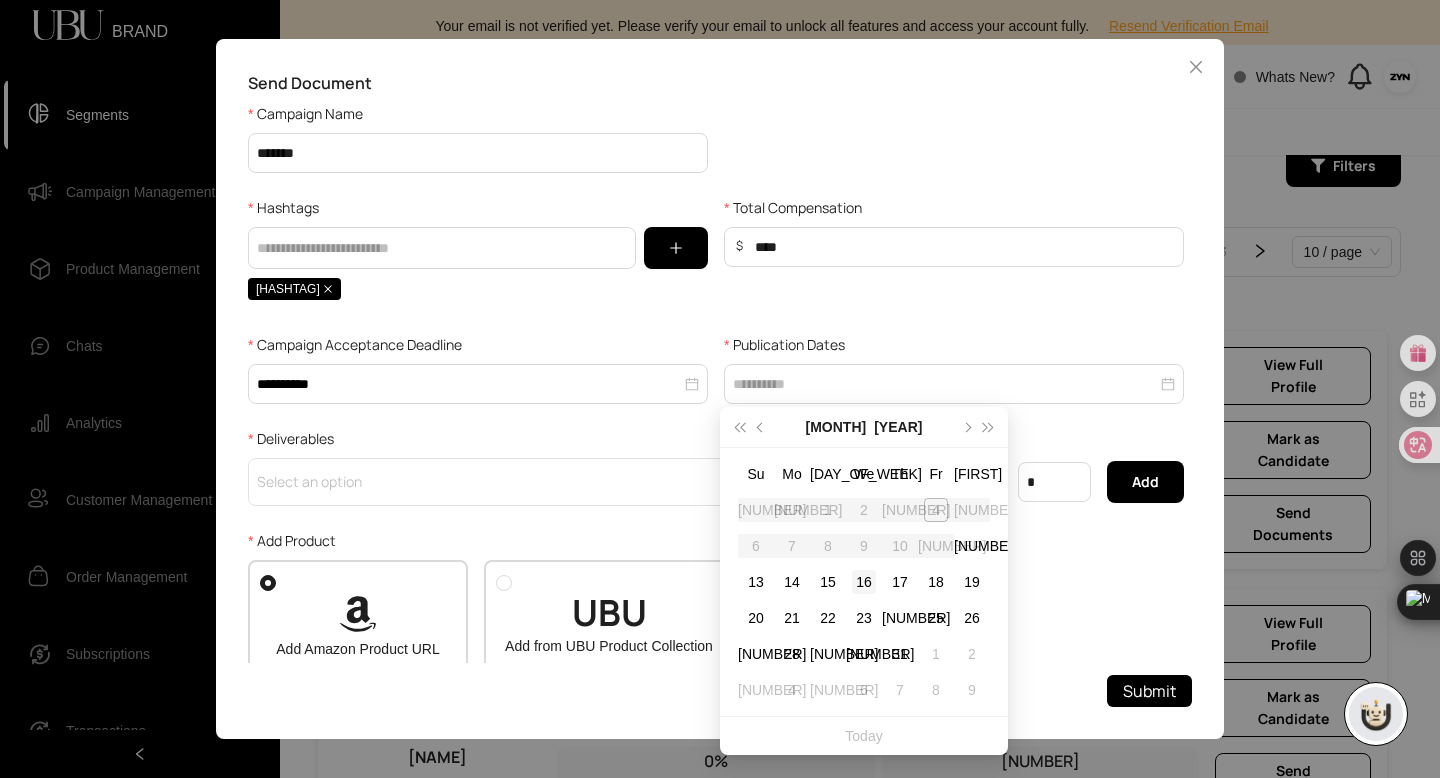 click on "16" at bounding box center (0, 0) 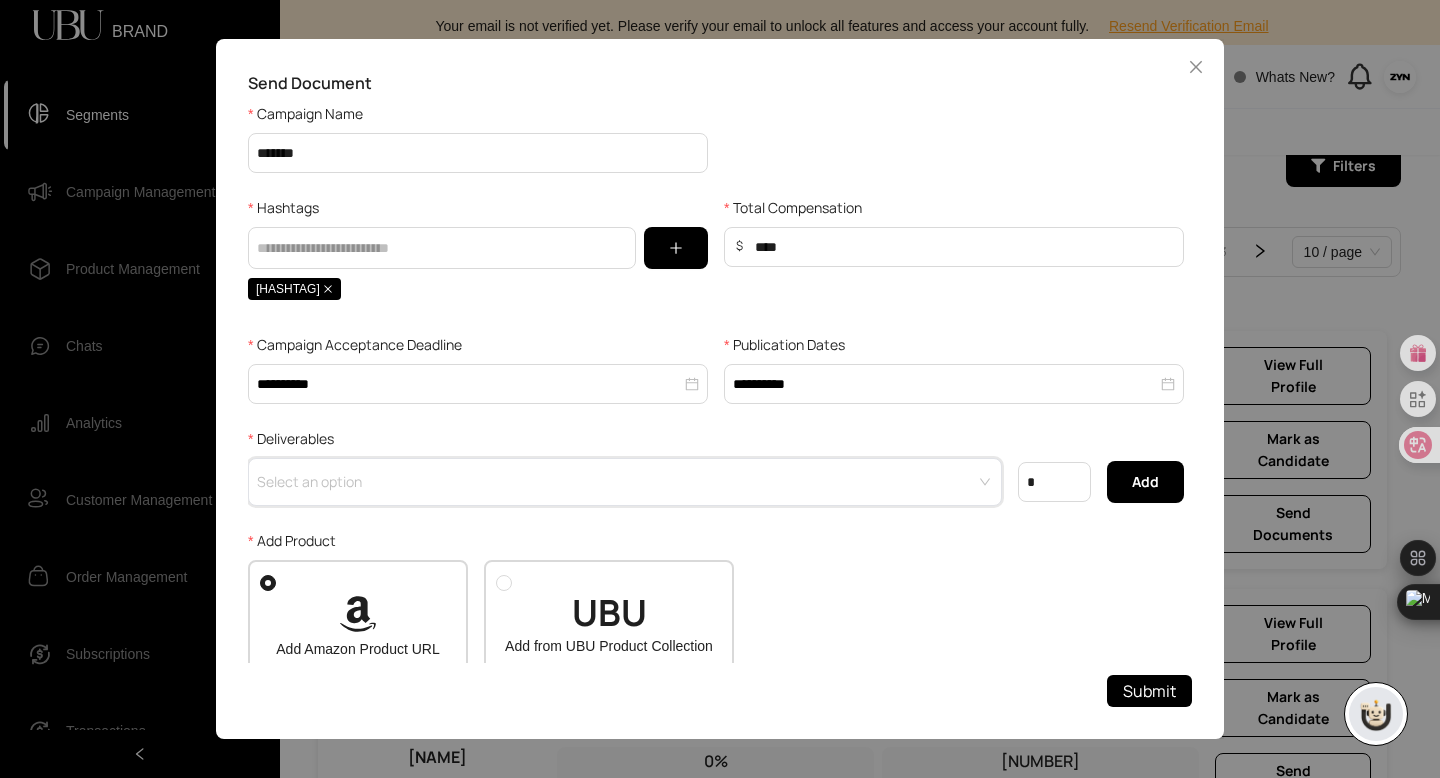 click at bounding box center [619, 474] 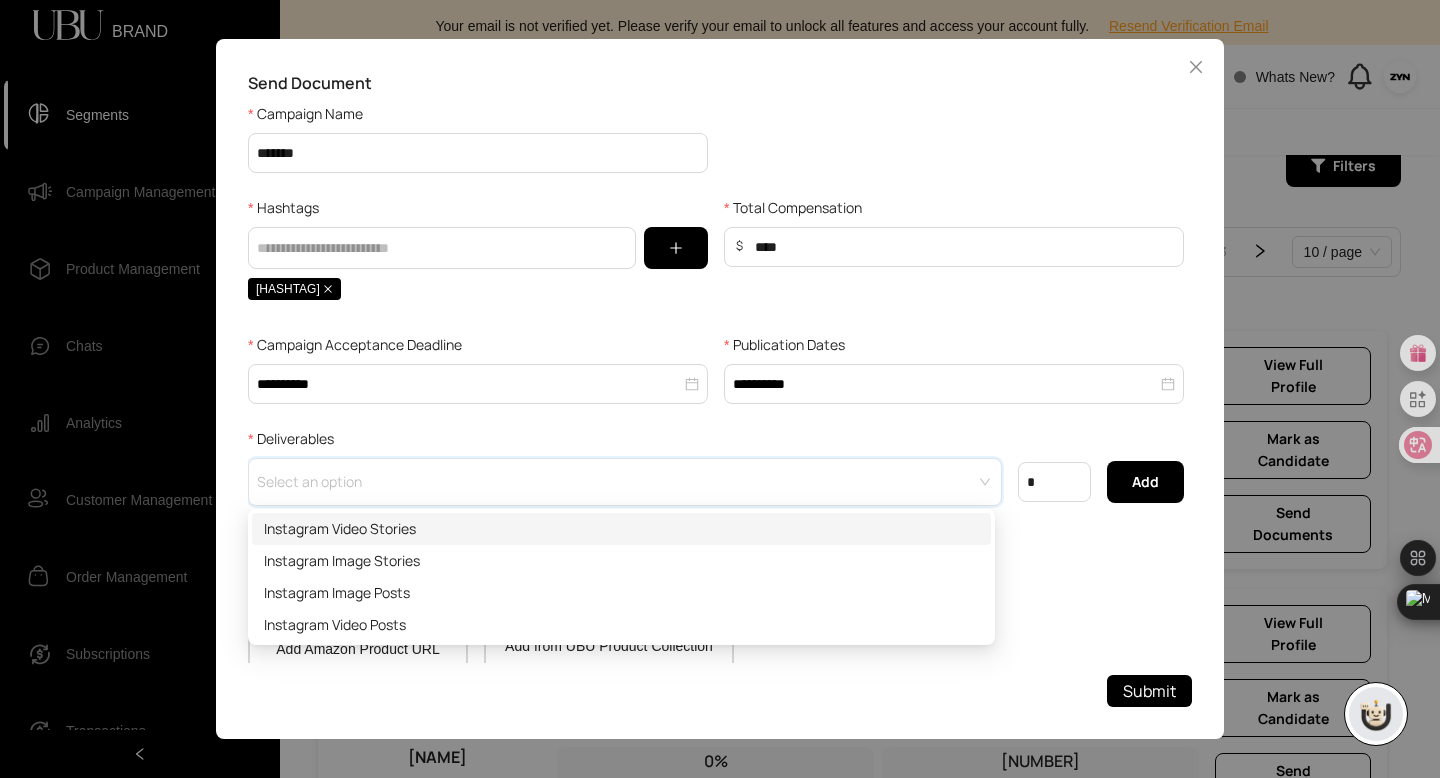 click on "Instagram Video Stories" at bounding box center (621, 529) 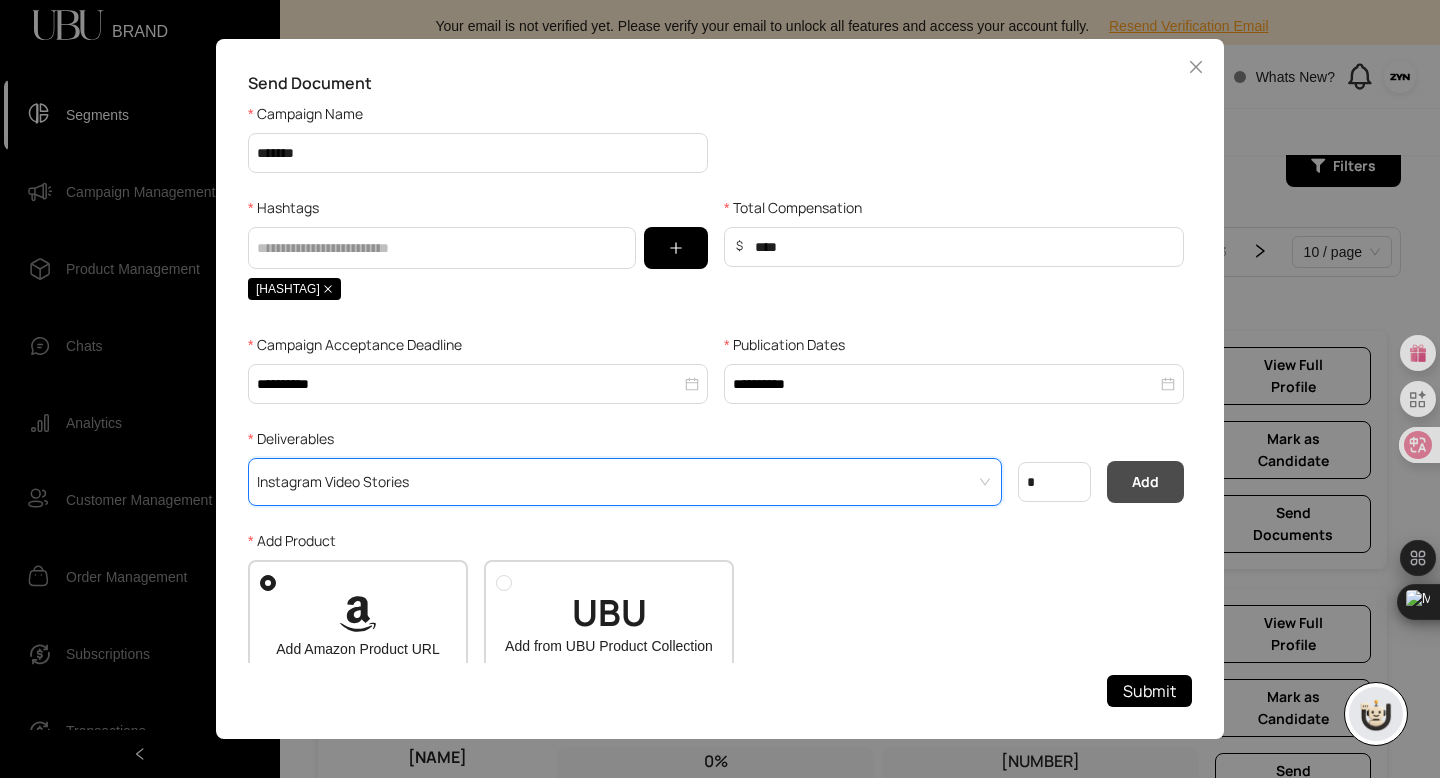 click on "Add" at bounding box center (1145, 482) 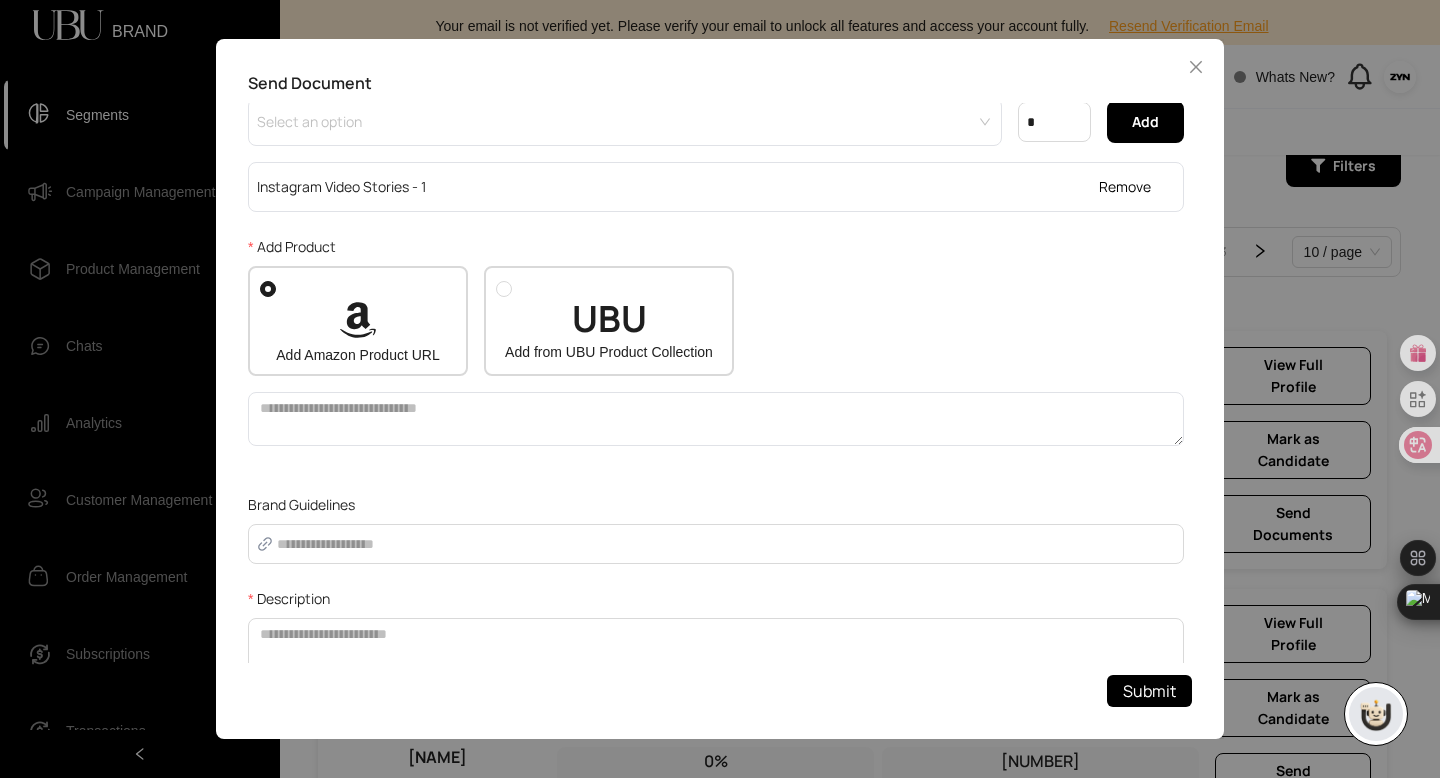 scroll, scrollTop: 356, scrollLeft: 0, axis: vertical 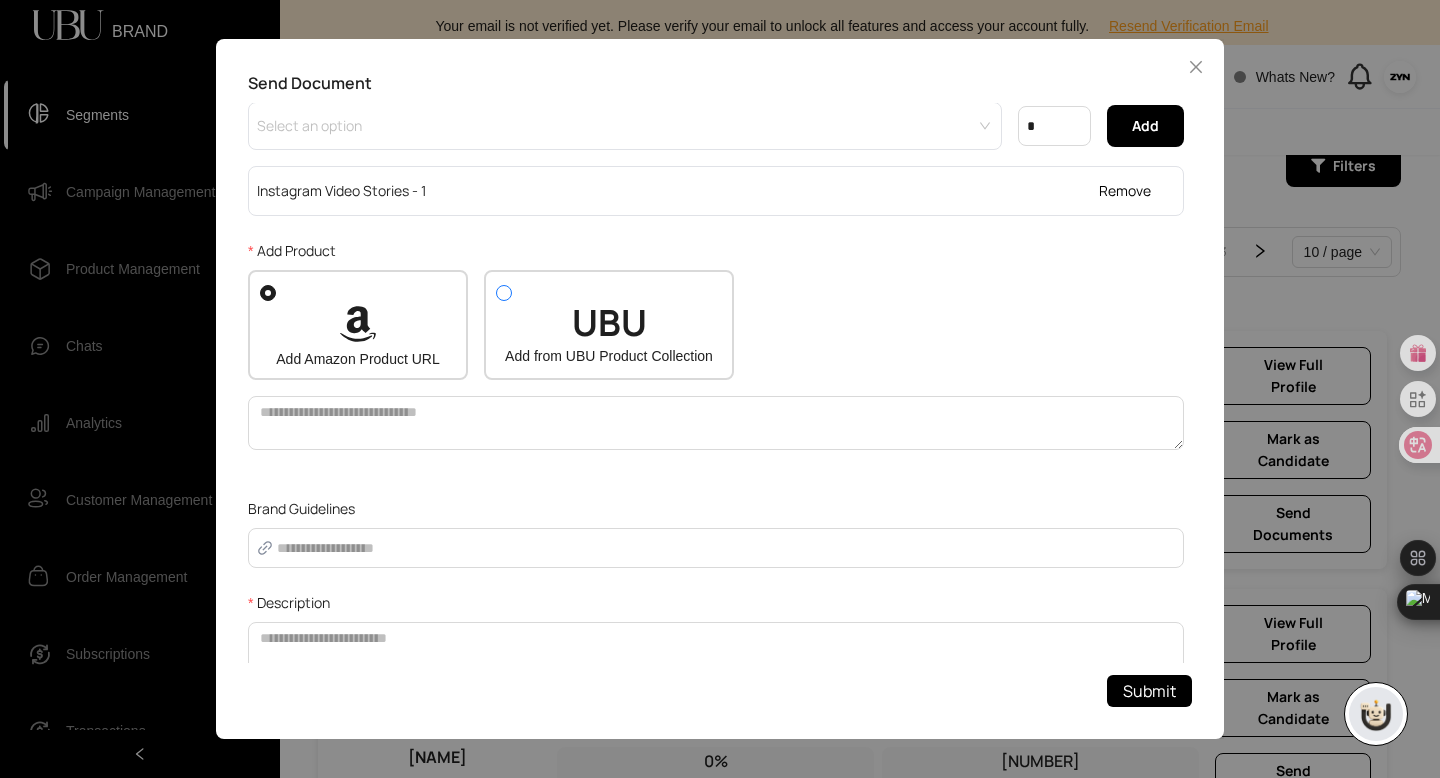 click at bounding box center [268, 293] 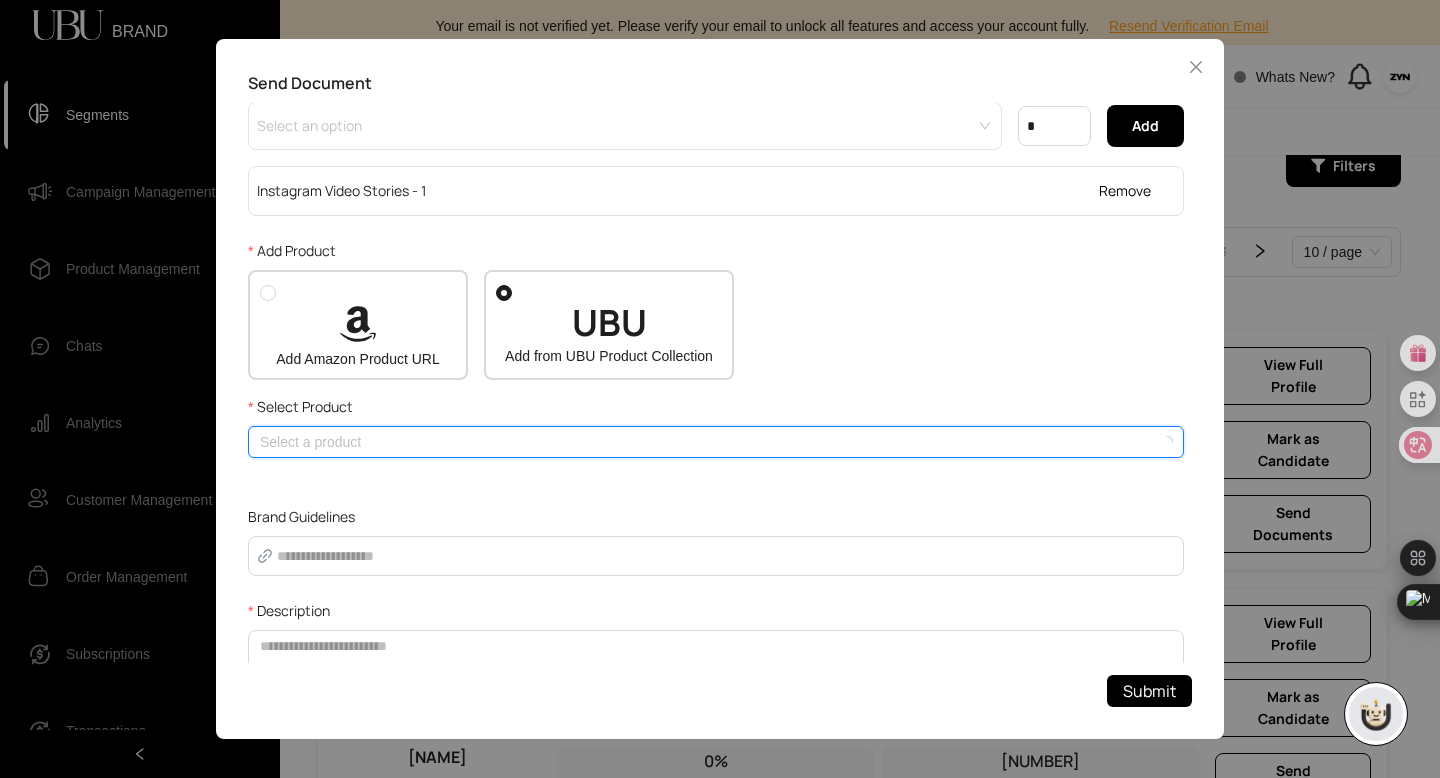 click at bounding box center (710, 442) 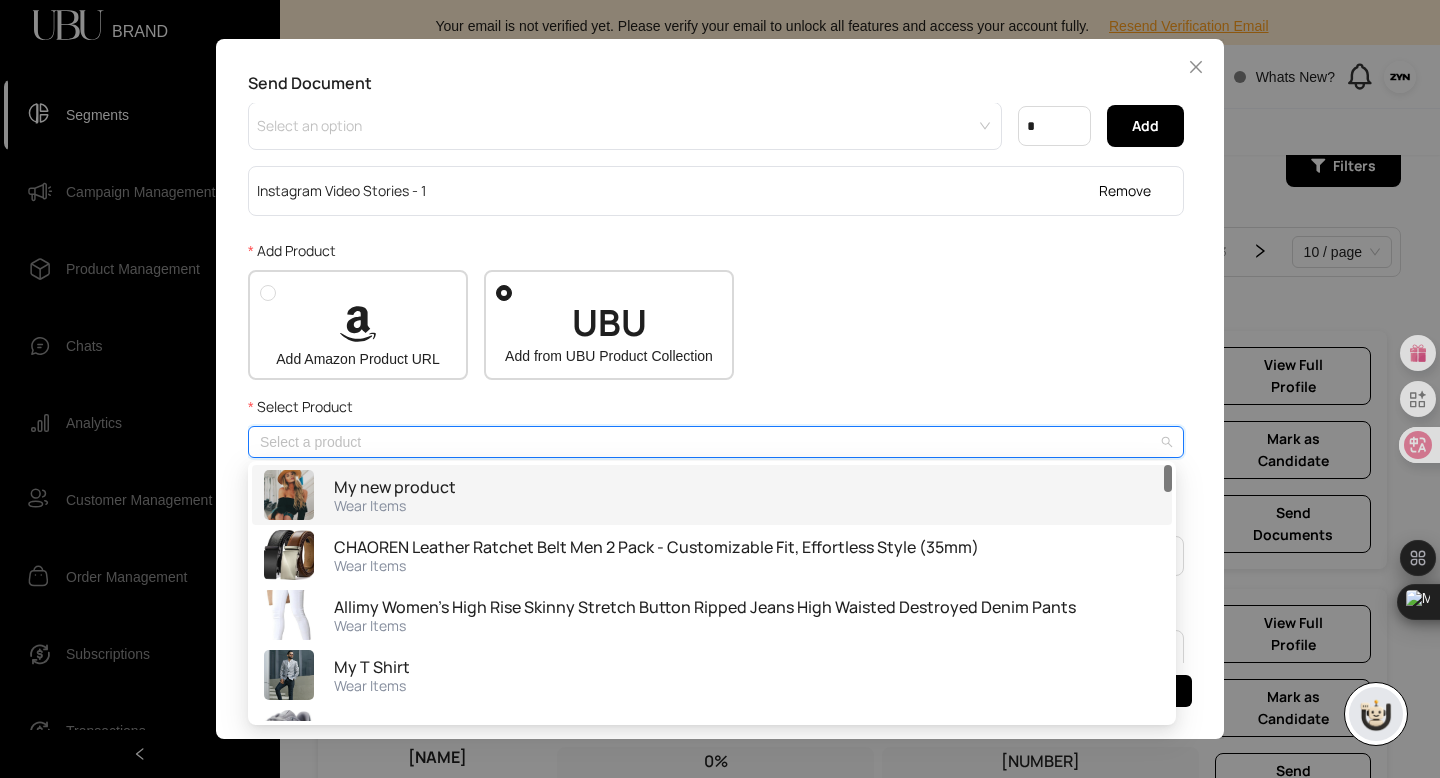 click on "Wear Items" at bounding box center [370, 506] 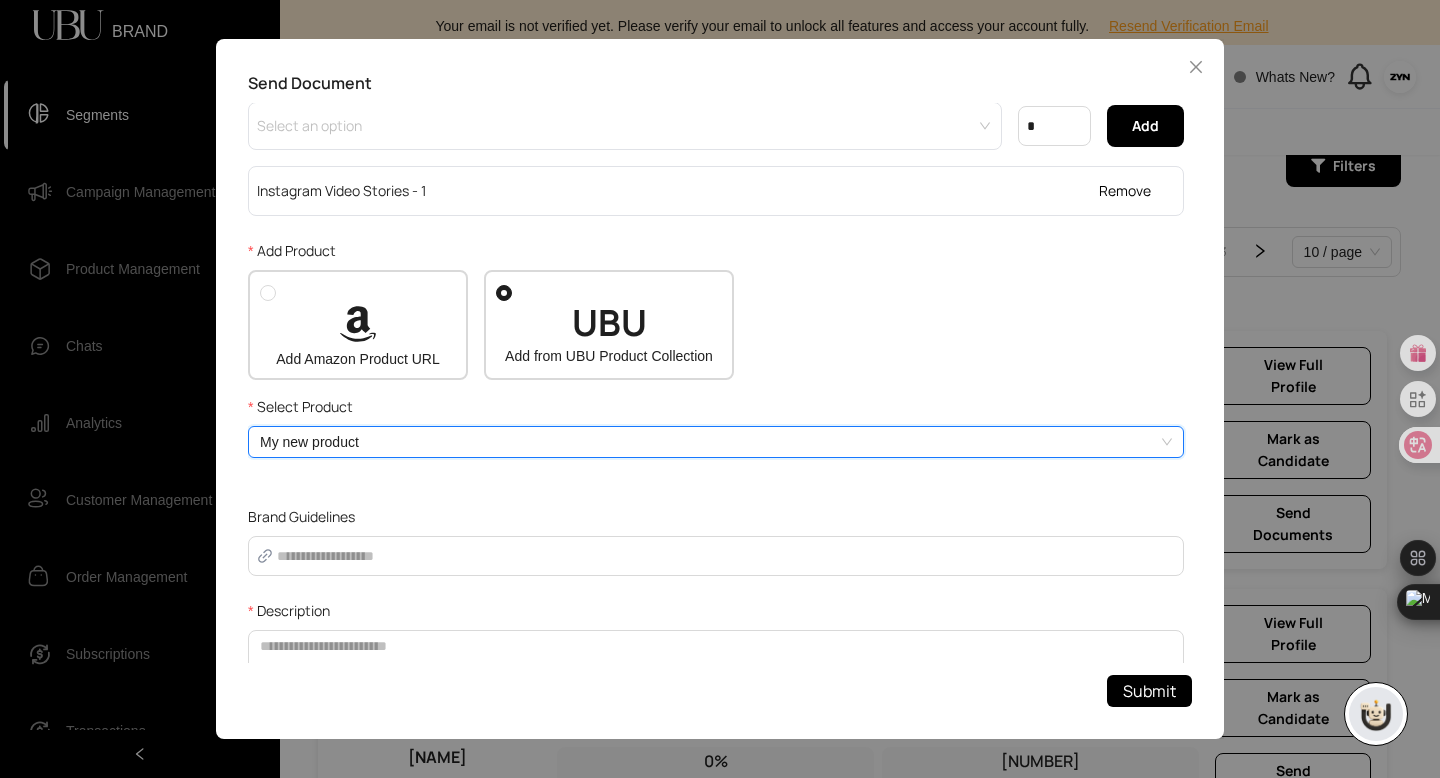 scroll, scrollTop: 591, scrollLeft: 0, axis: vertical 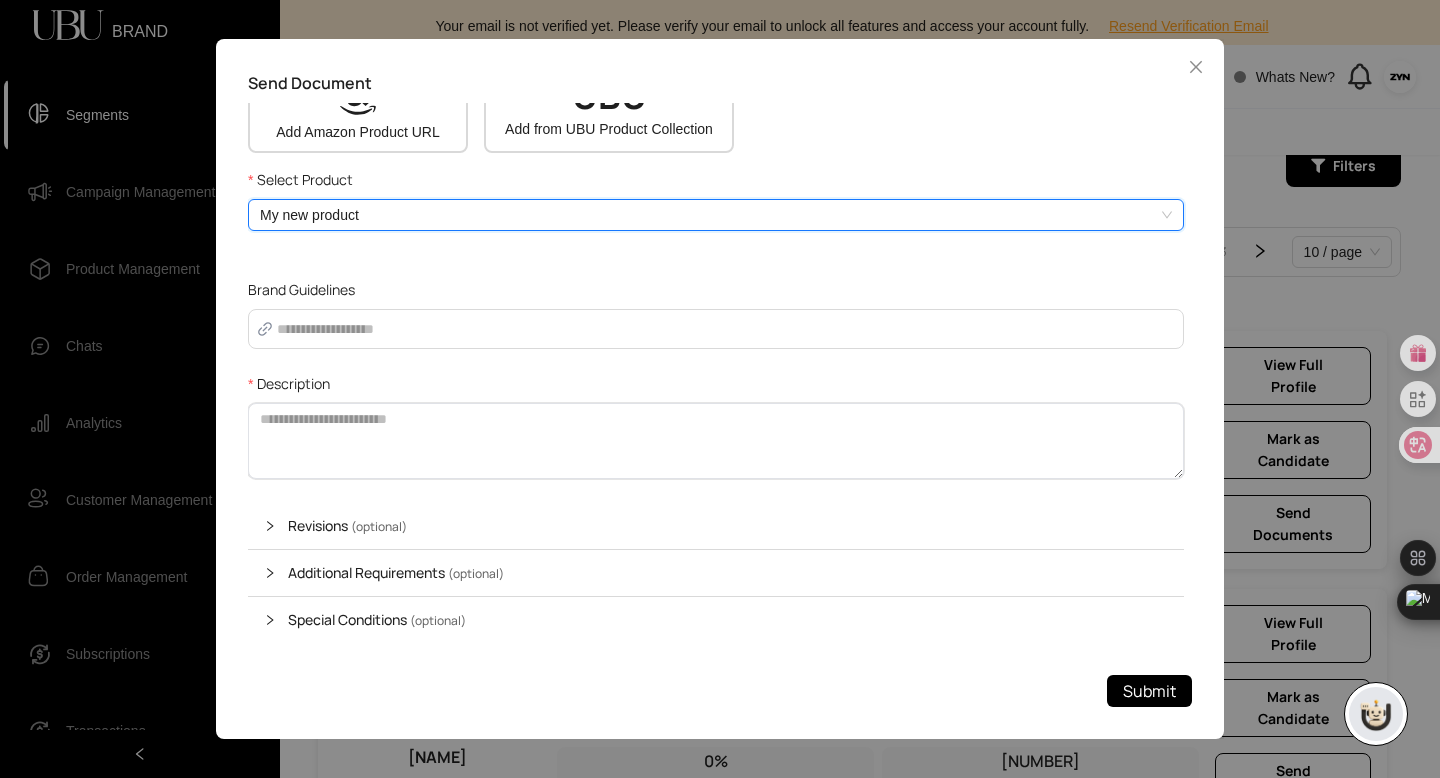 click on "Description" at bounding box center [716, 441] 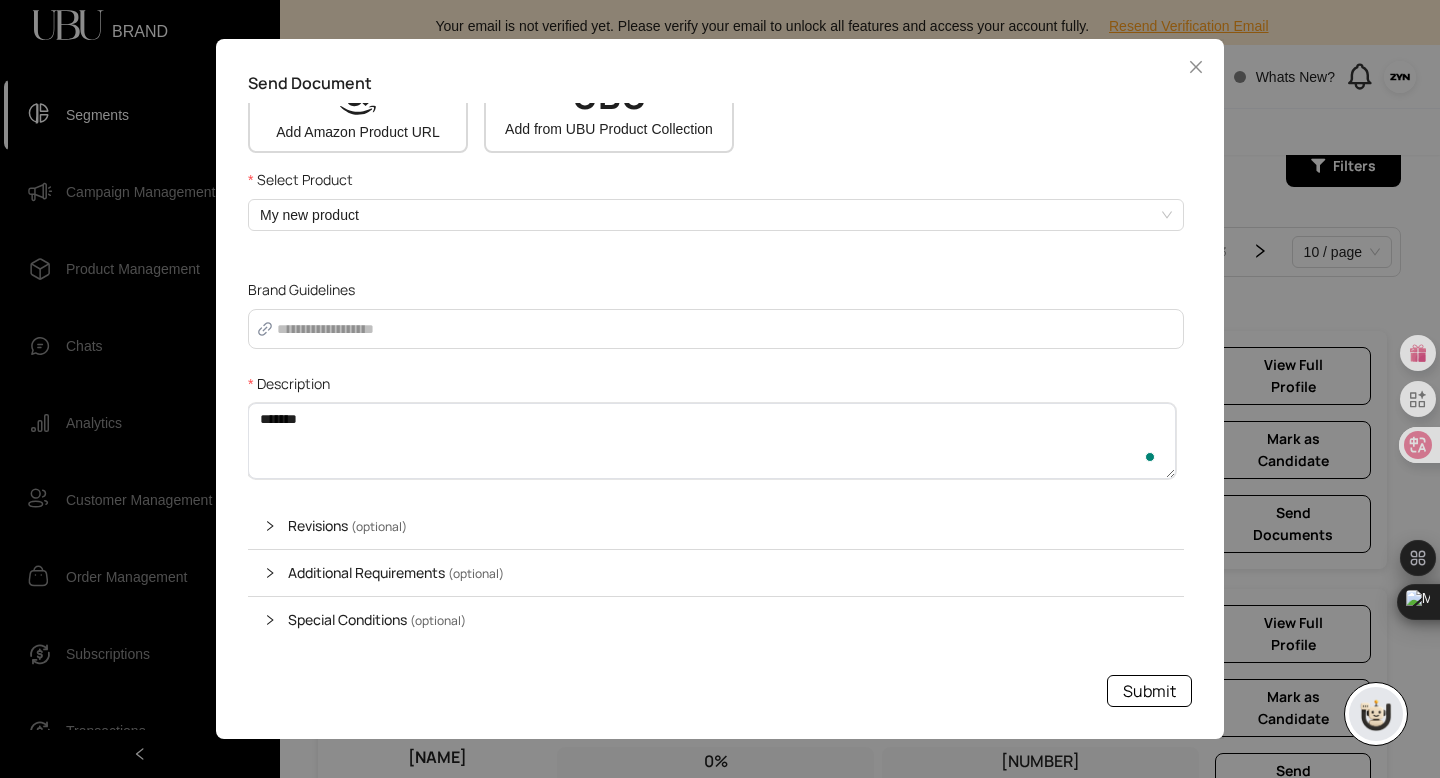 type on "*******" 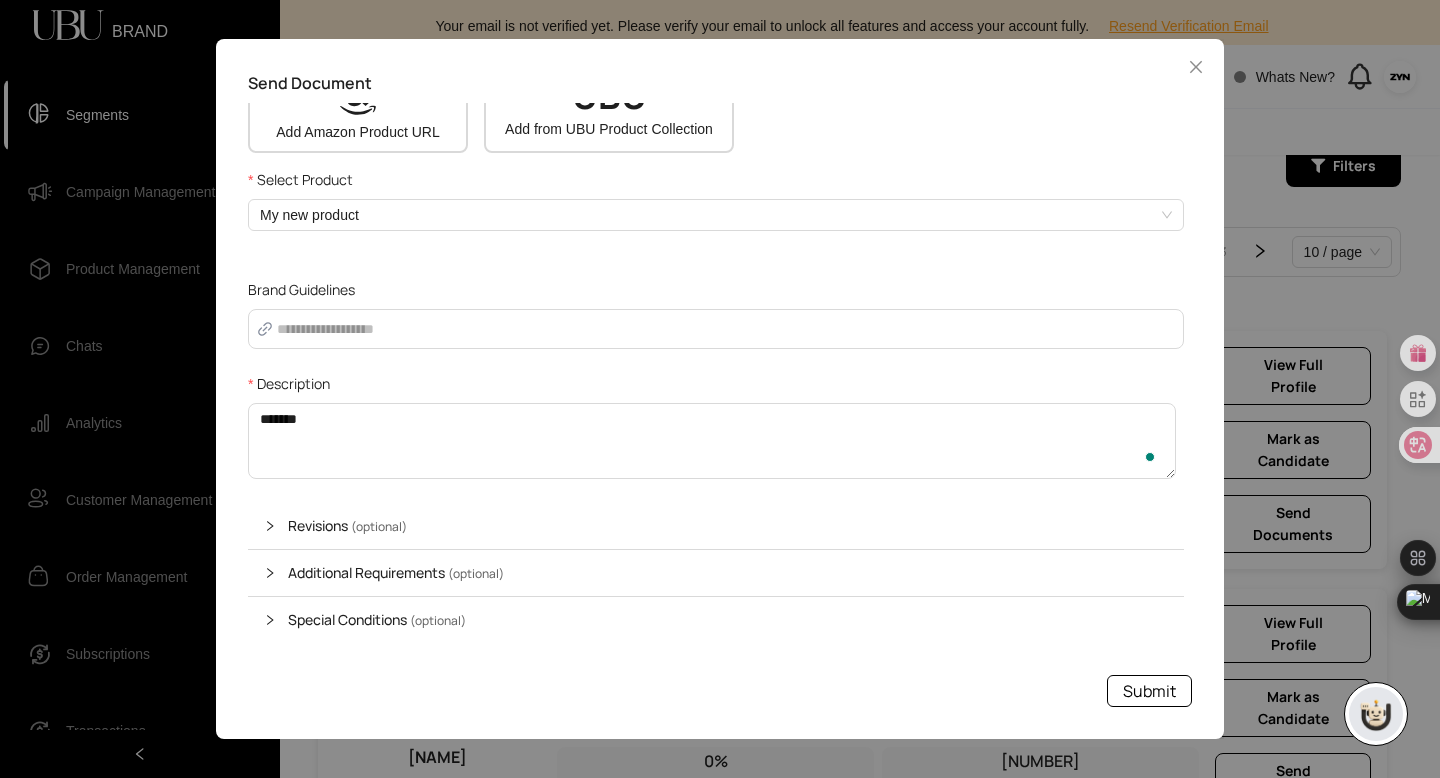 click on "Submit" at bounding box center [1149, 691] 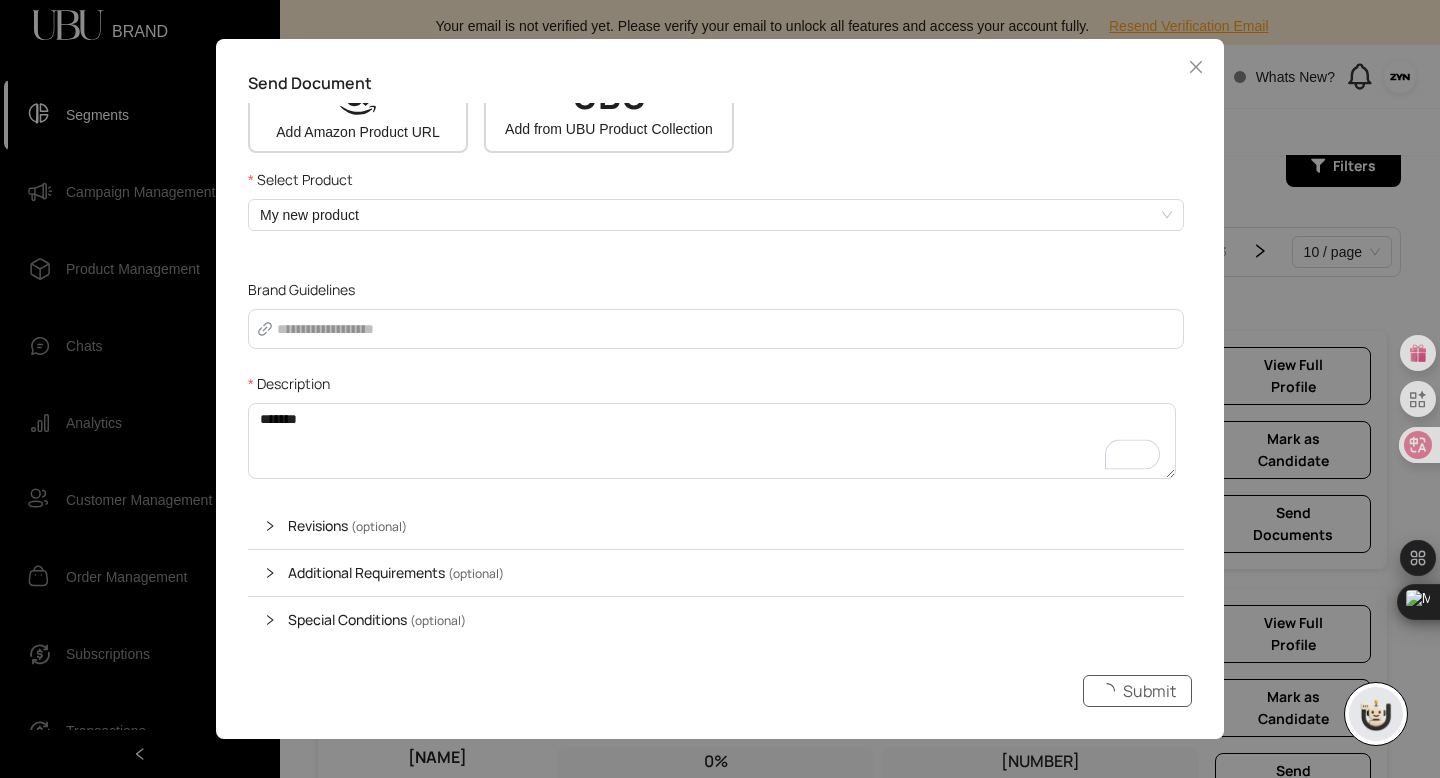 scroll, scrollTop: 46, scrollLeft: 0, axis: vertical 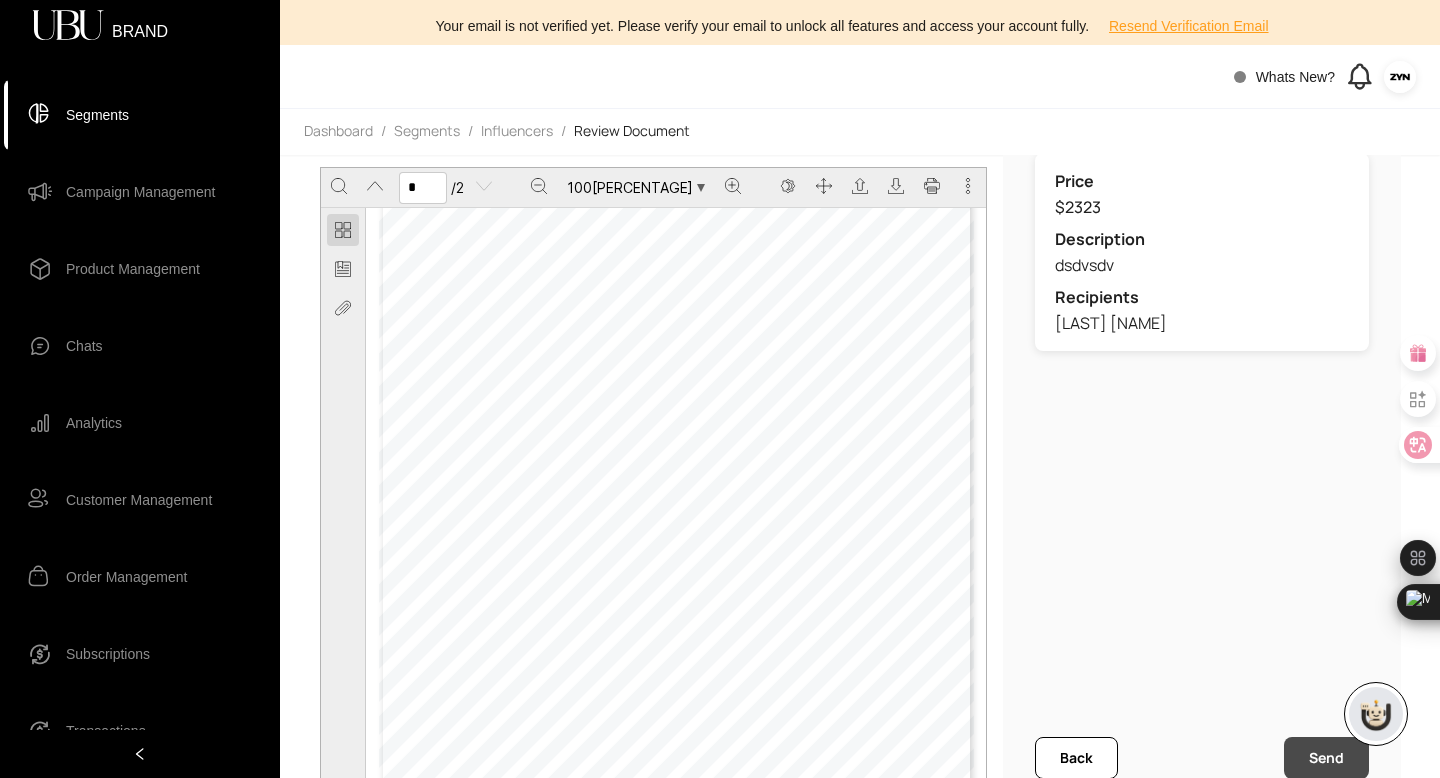 click on "Send" at bounding box center (1326, 758) 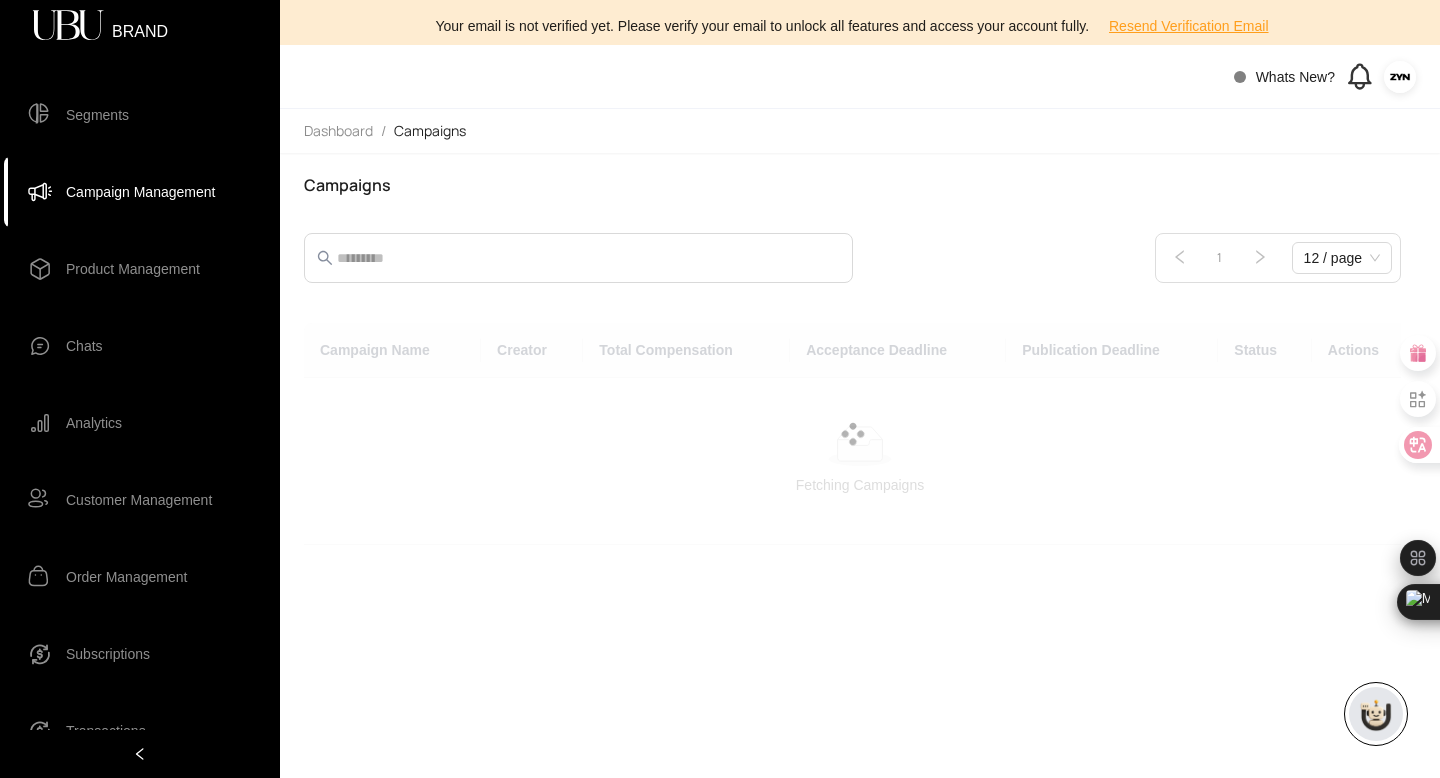 scroll, scrollTop: 0, scrollLeft: 0, axis: both 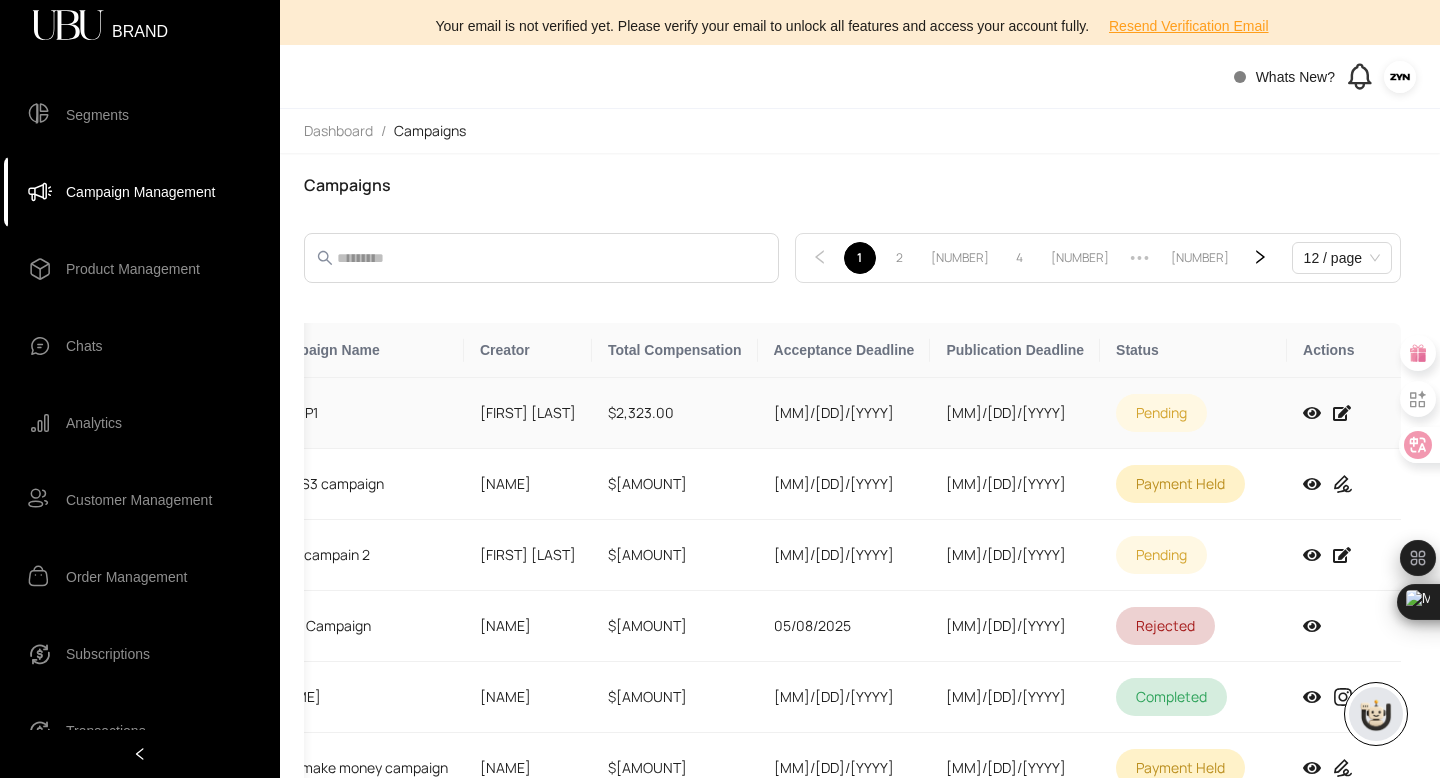 click at bounding box center (1312, 413) 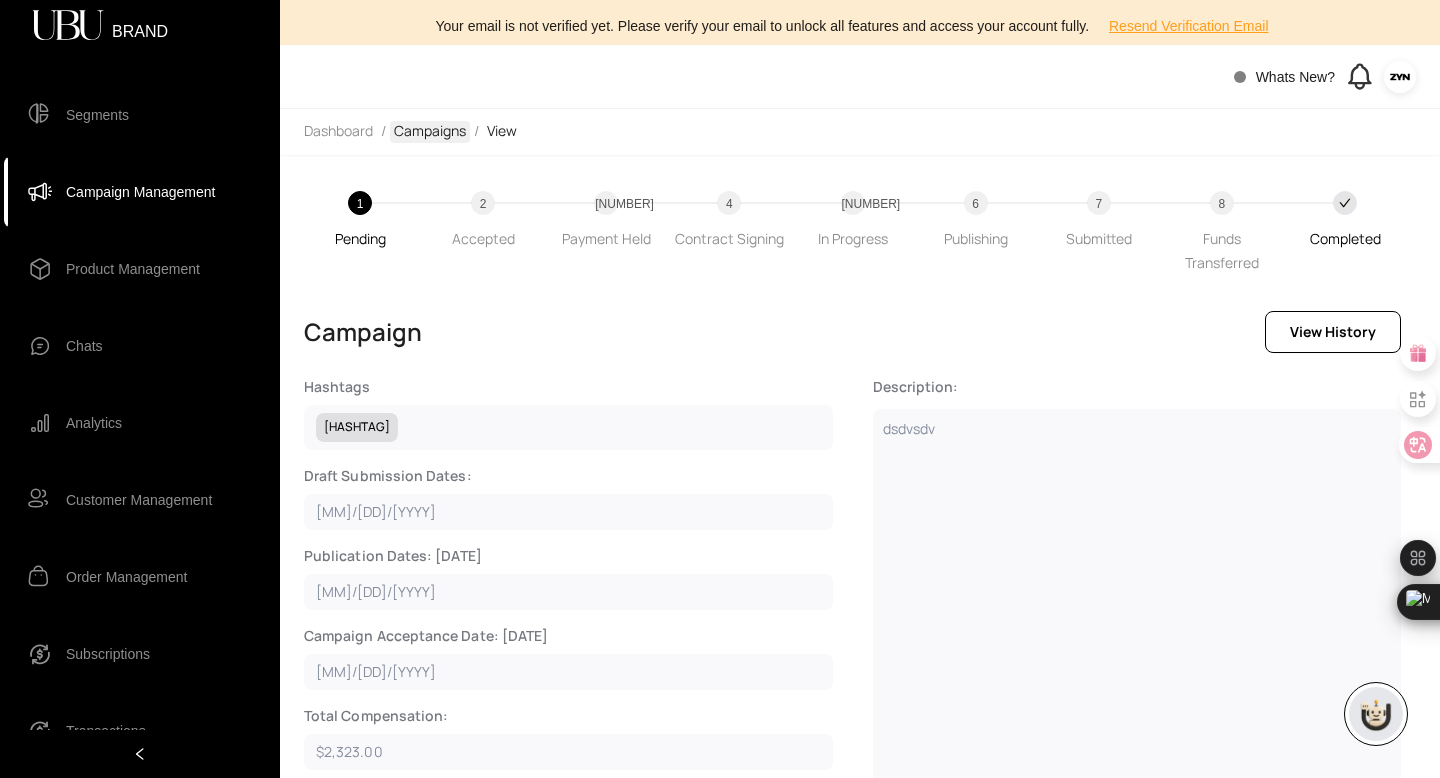 click on "Campaigns" at bounding box center [430, 132] 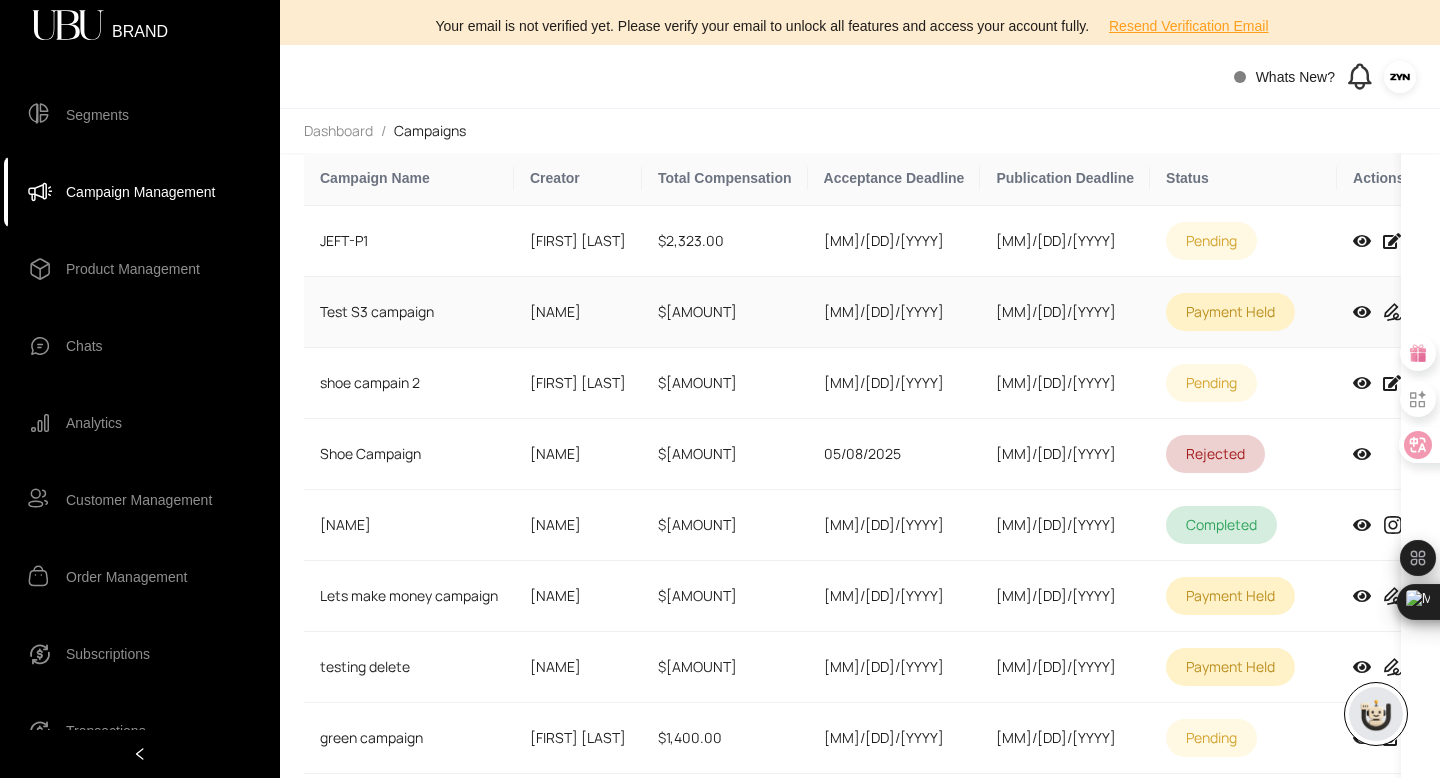scroll, scrollTop: 174, scrollLeft: 0, axis: vertical 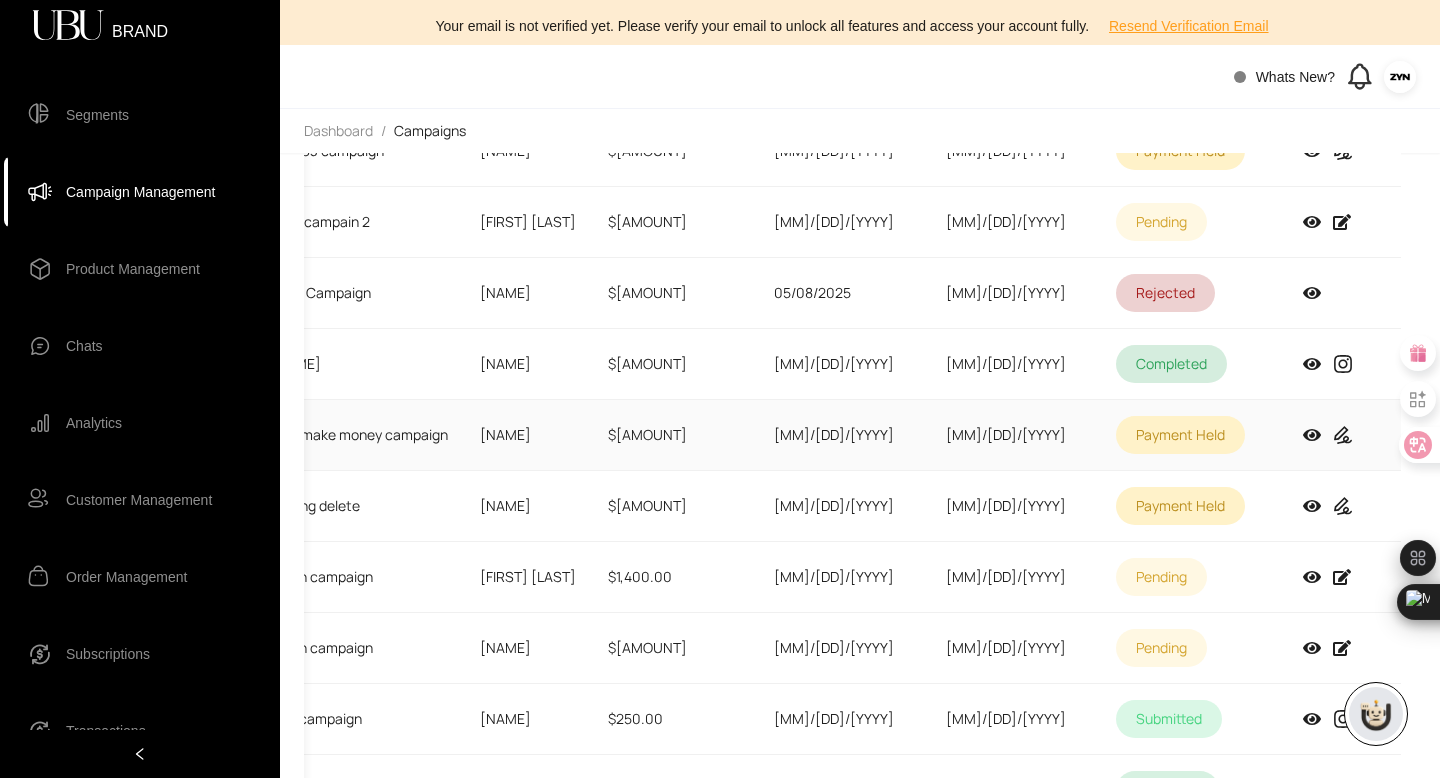 click at bounding box center [1343, 436] 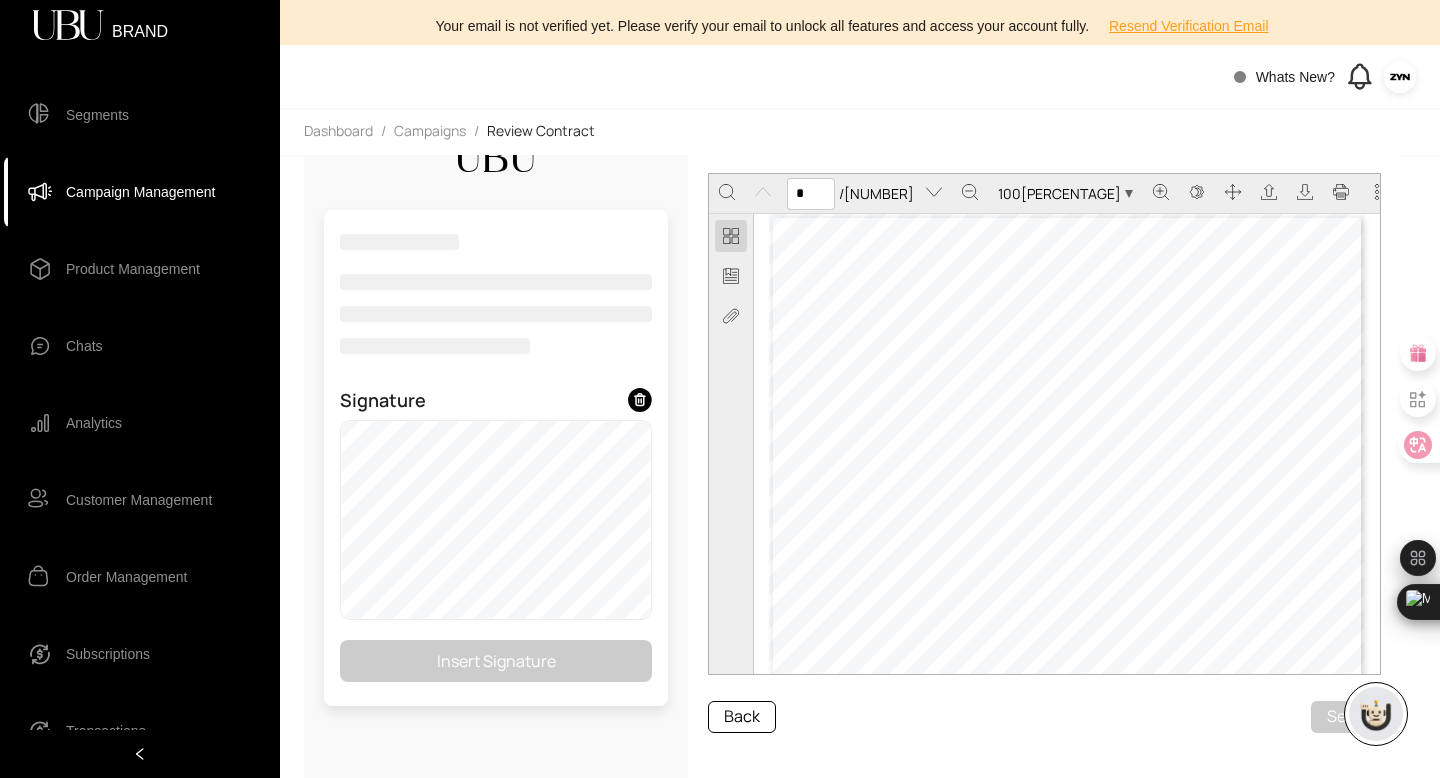 scroll, scrollTop: 1684, scrollLeft: 0, axis: vertical 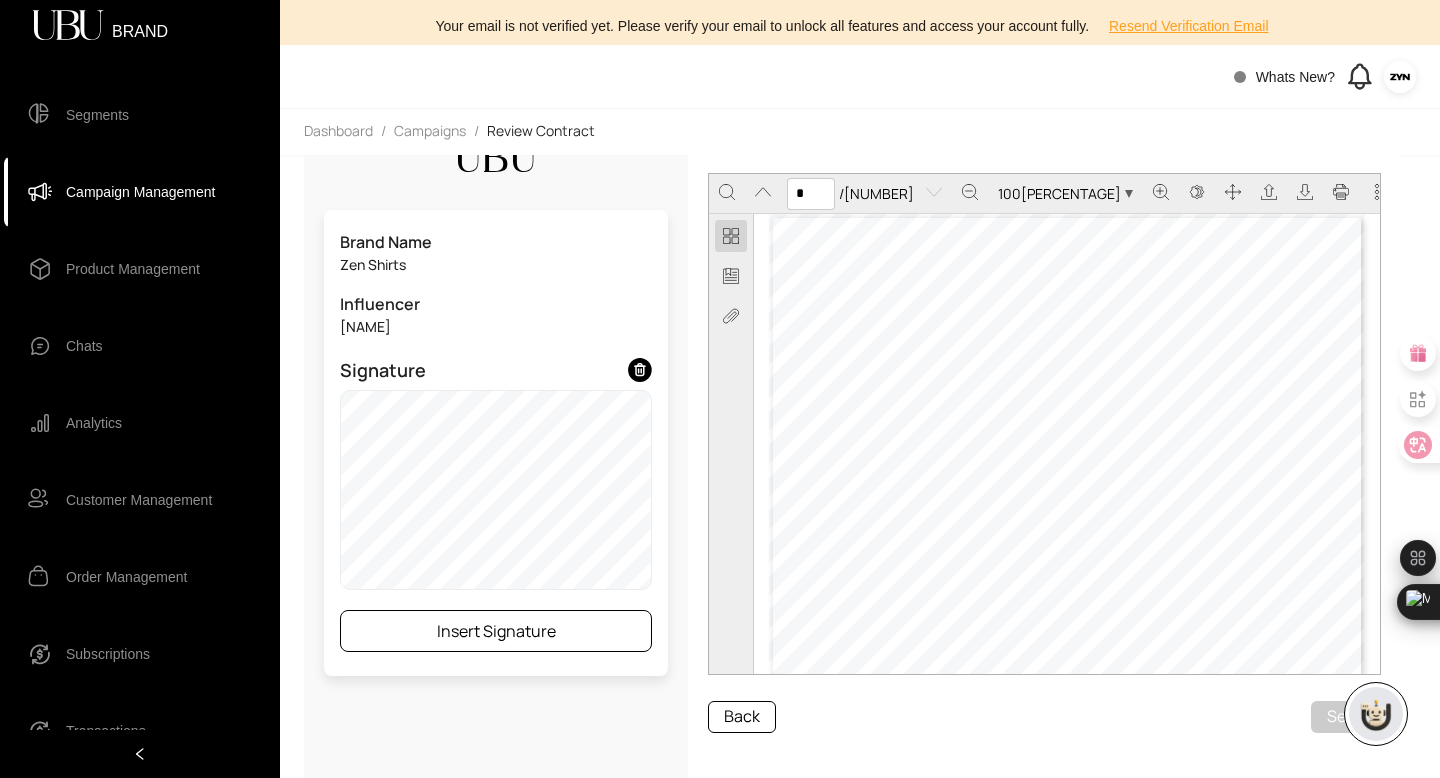 click on "Insert Signature" at bounding box center (496, 631) 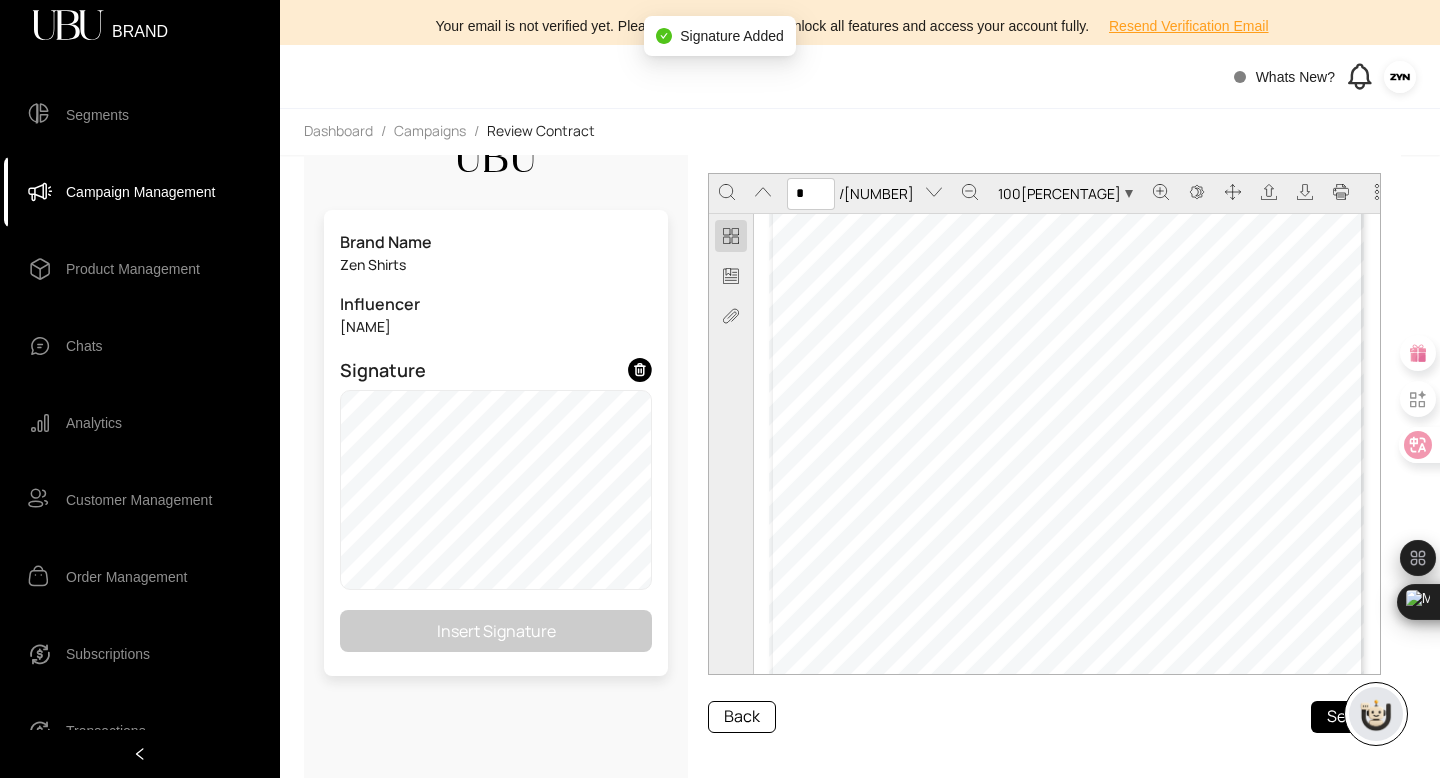 scroll, scrollTop: 0, scrollLeft: 0, axis: both 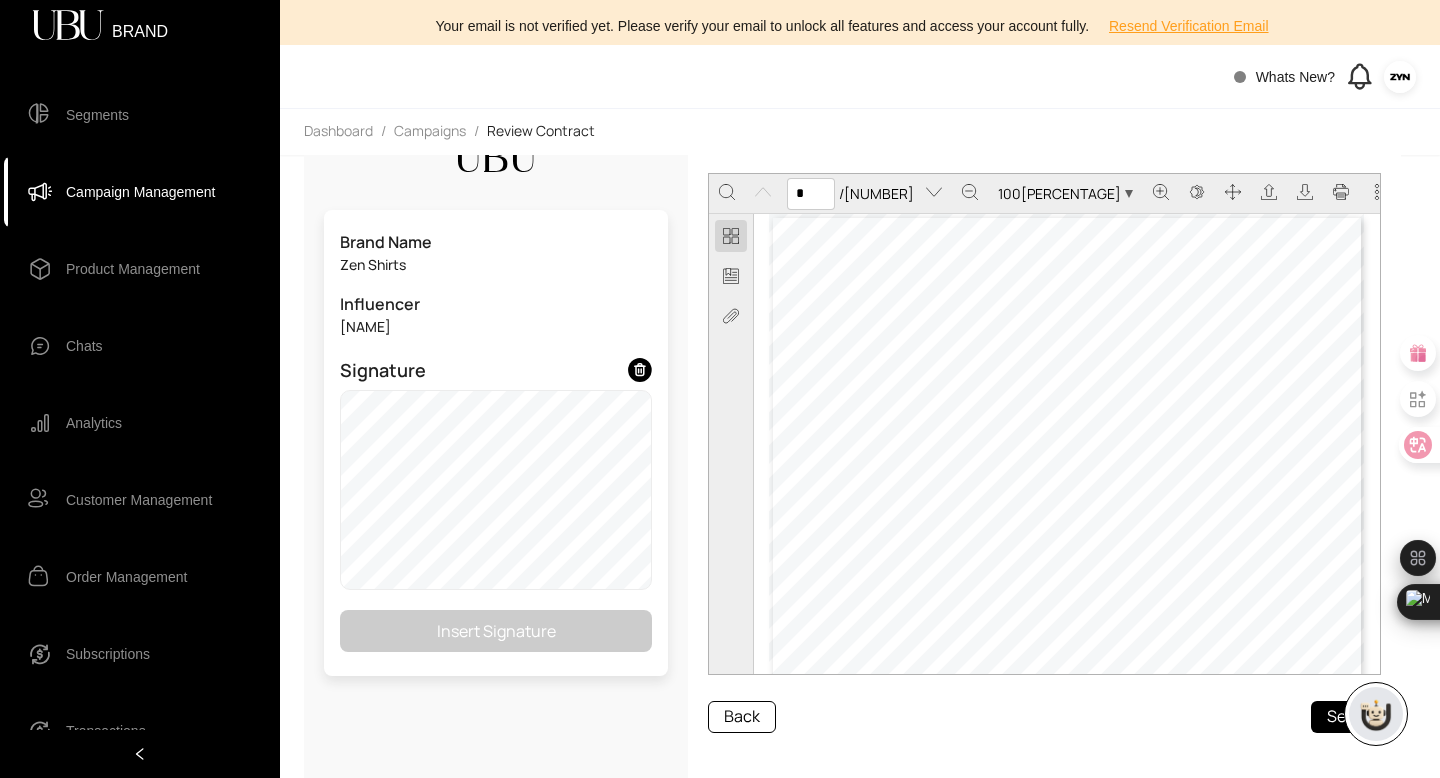 click on "Chats" at bounding box center (84, 346) 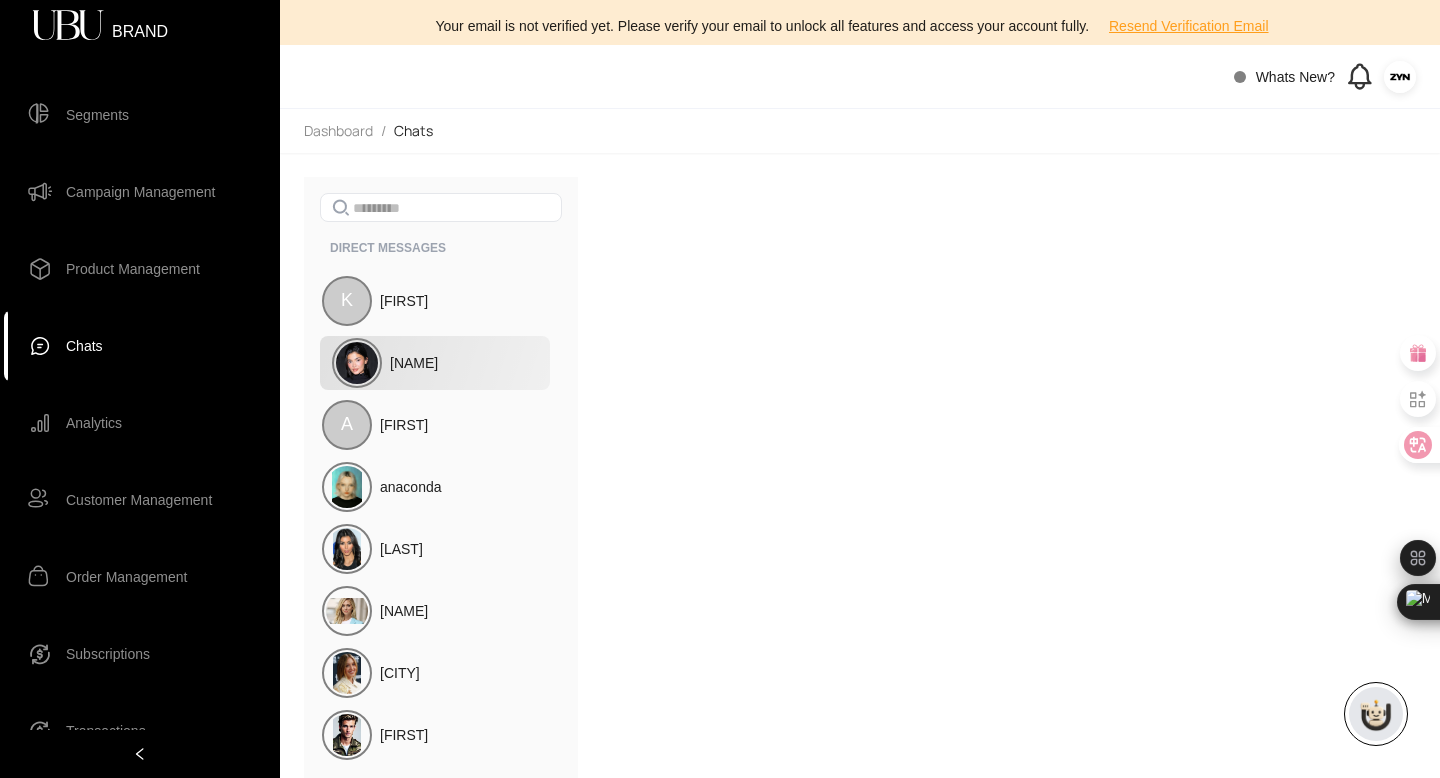 click on "[NAME]" at bounding box center (435, 363) 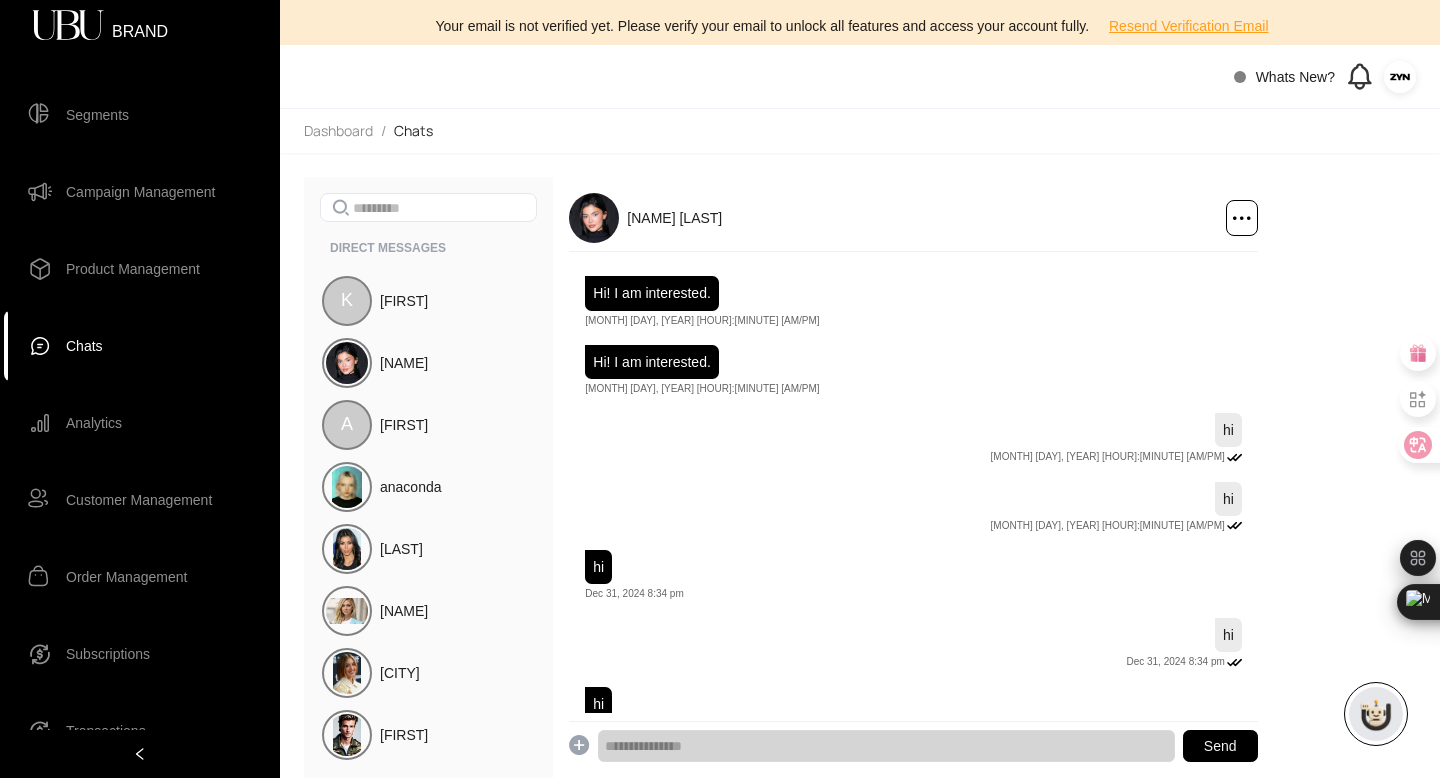 scroll, scrollTop: 7652, scrollLeft: 0, axis: vertical 